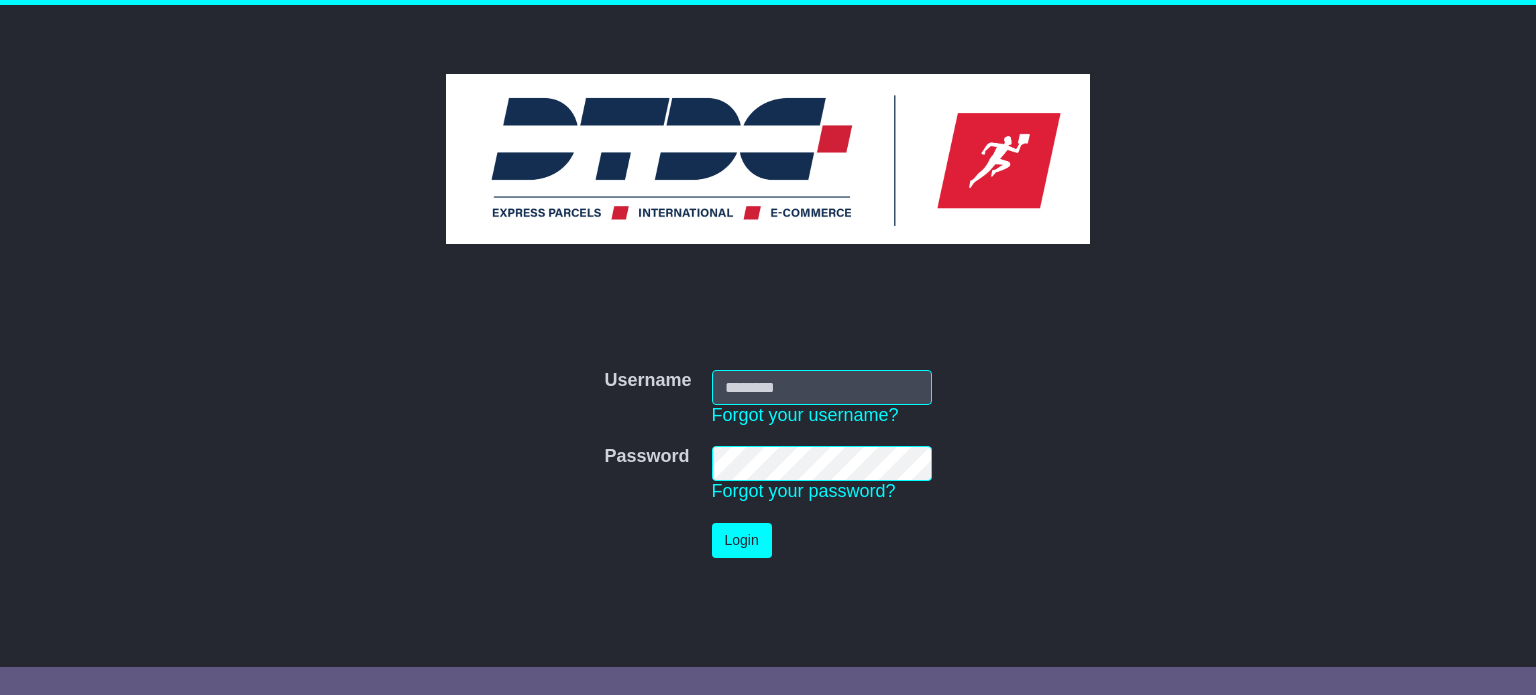 scroll, scrollTop: 0, scrollLeft: 0, axis: both 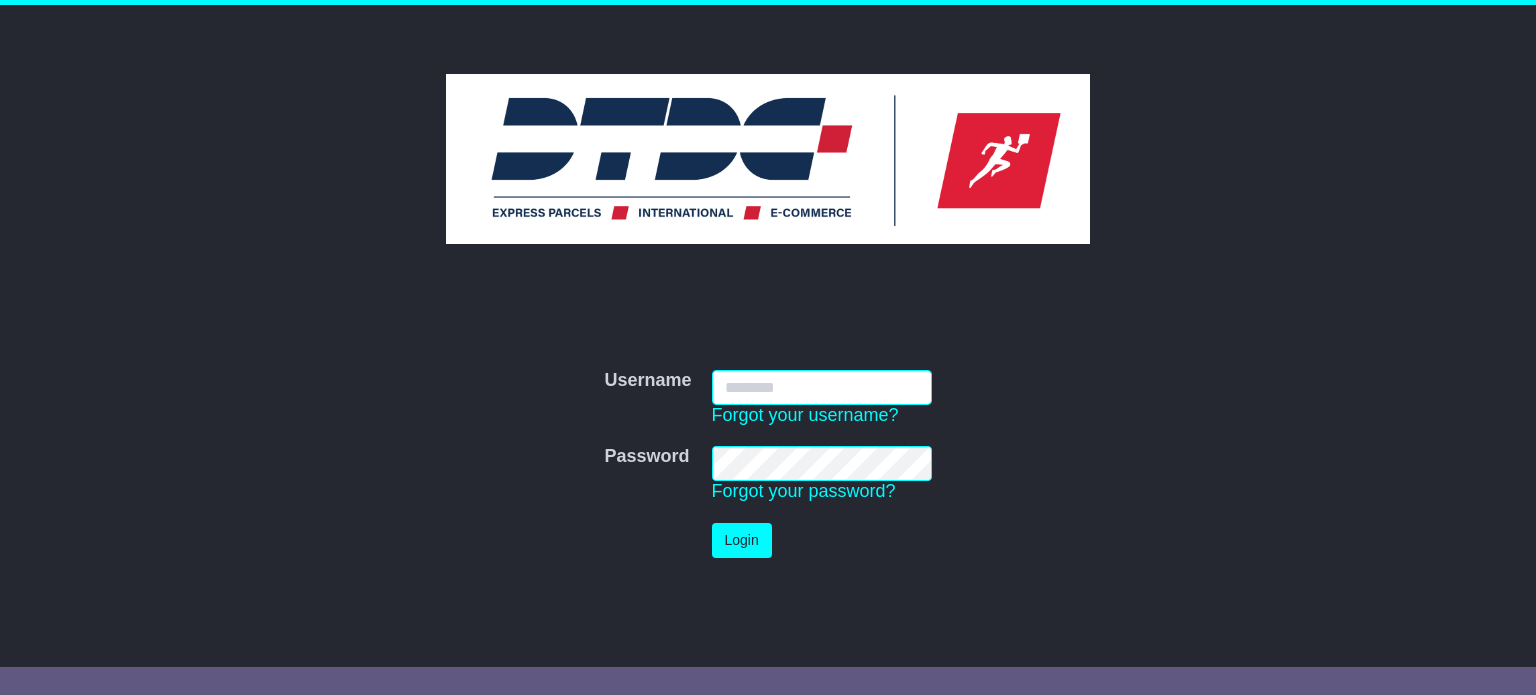 type on "*******" 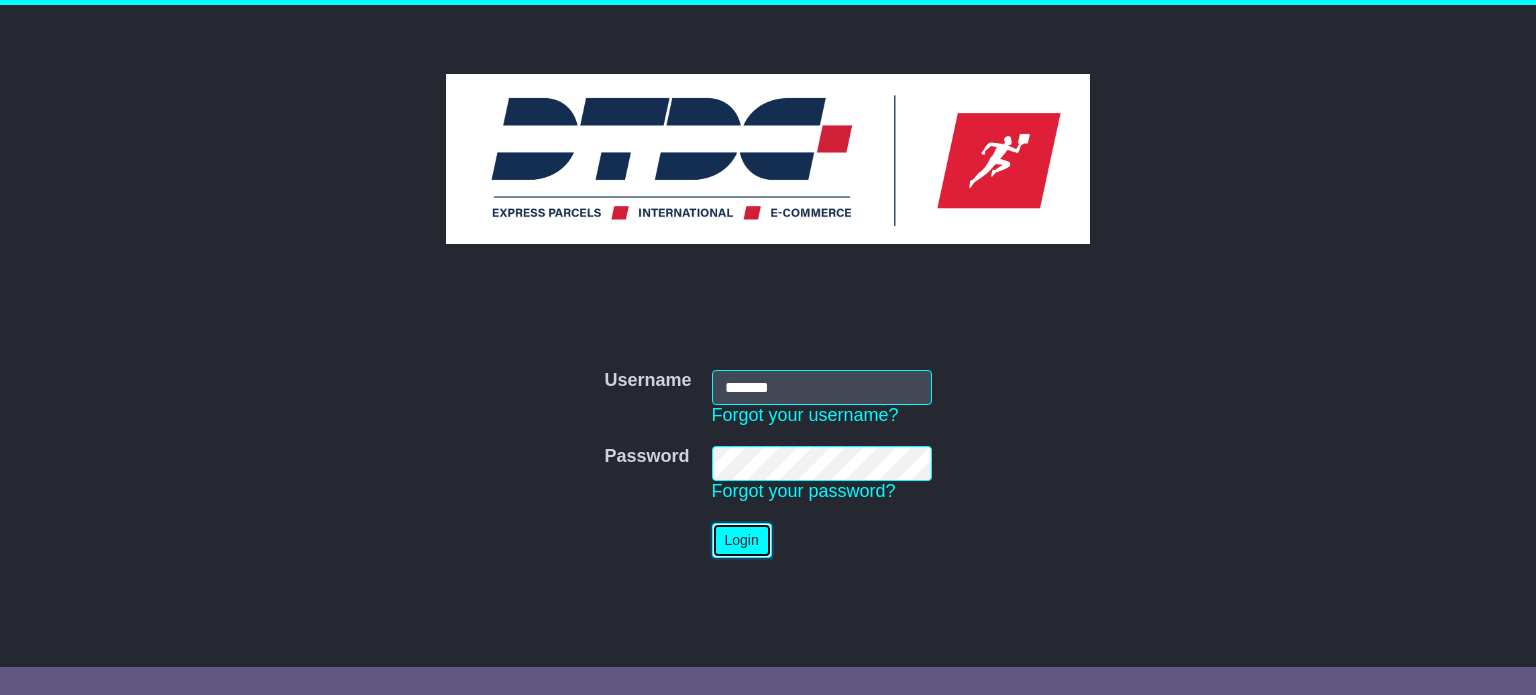 click on "Login" at bounding box center [742, 540] 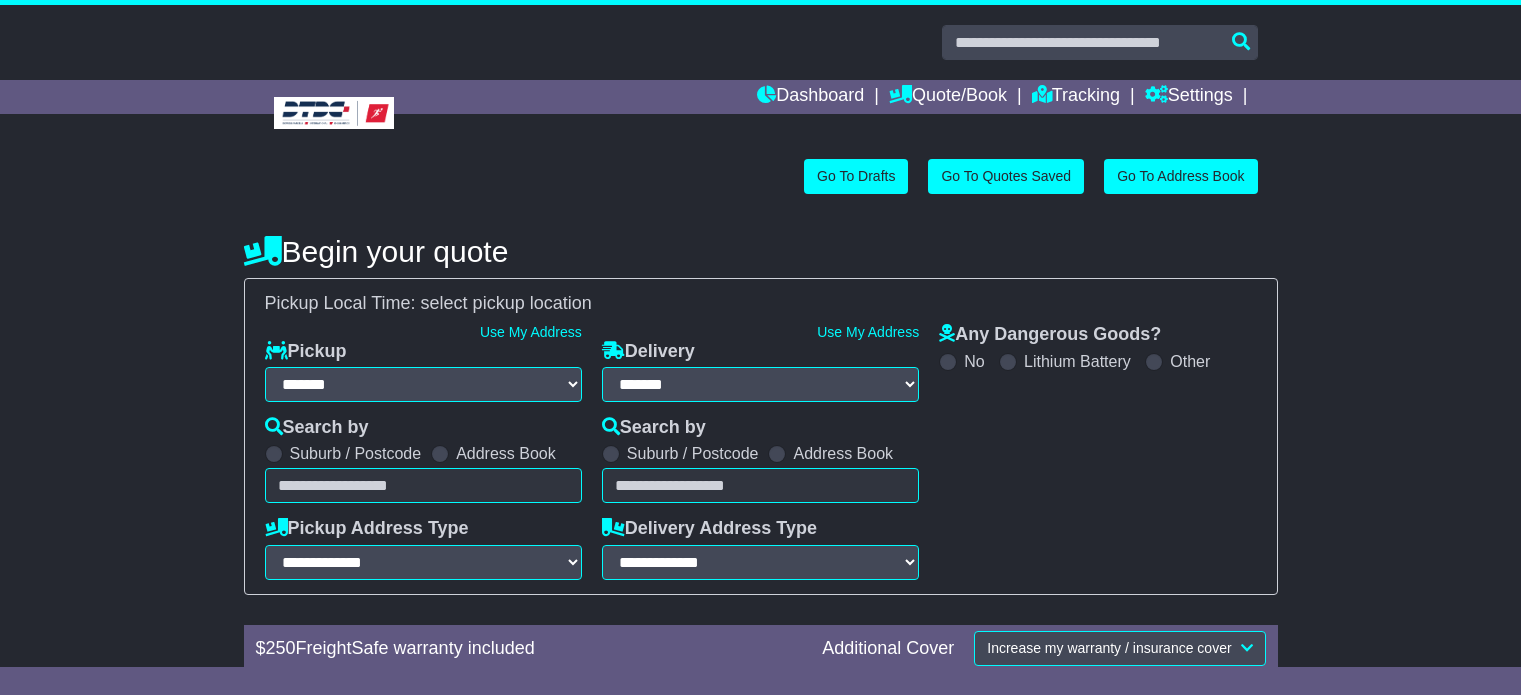 select on "**" 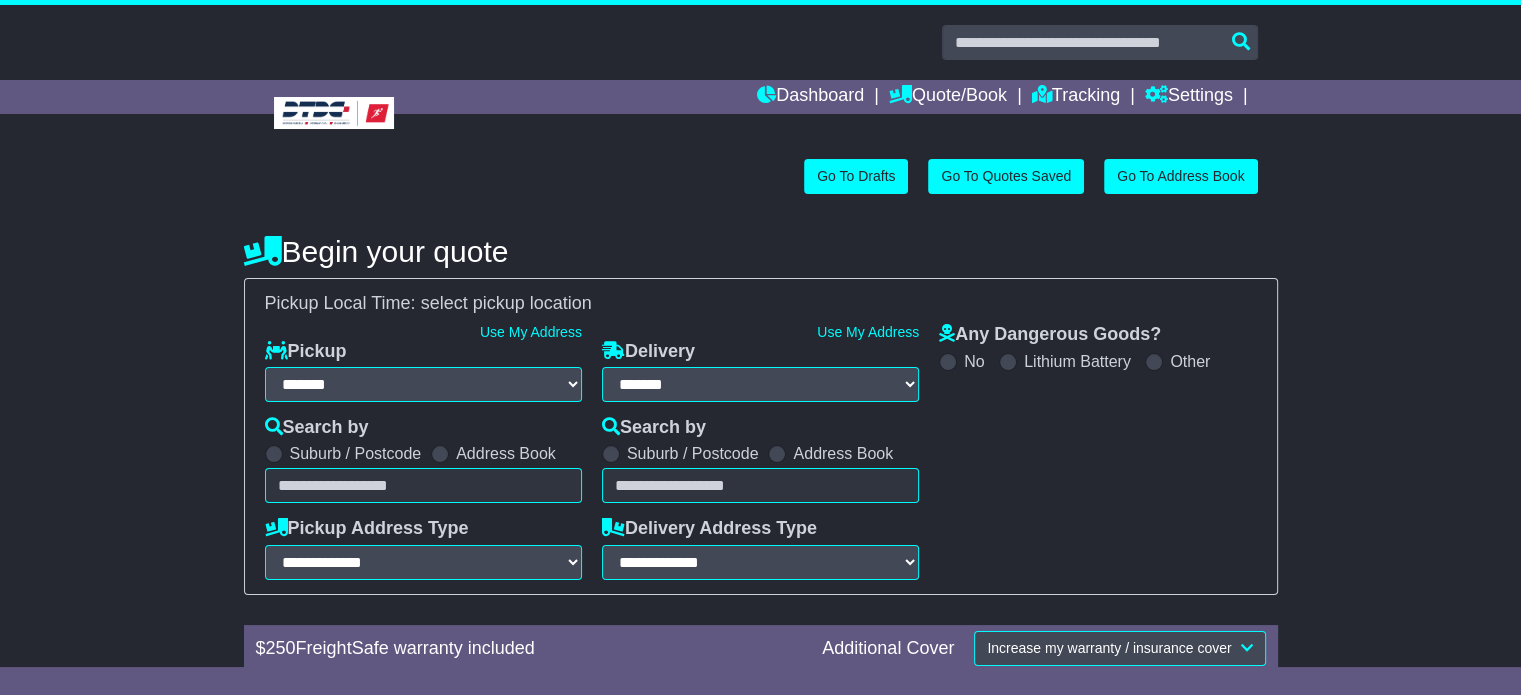 scroll, scrollTop: 0, scrollLeft: 0, axis: both 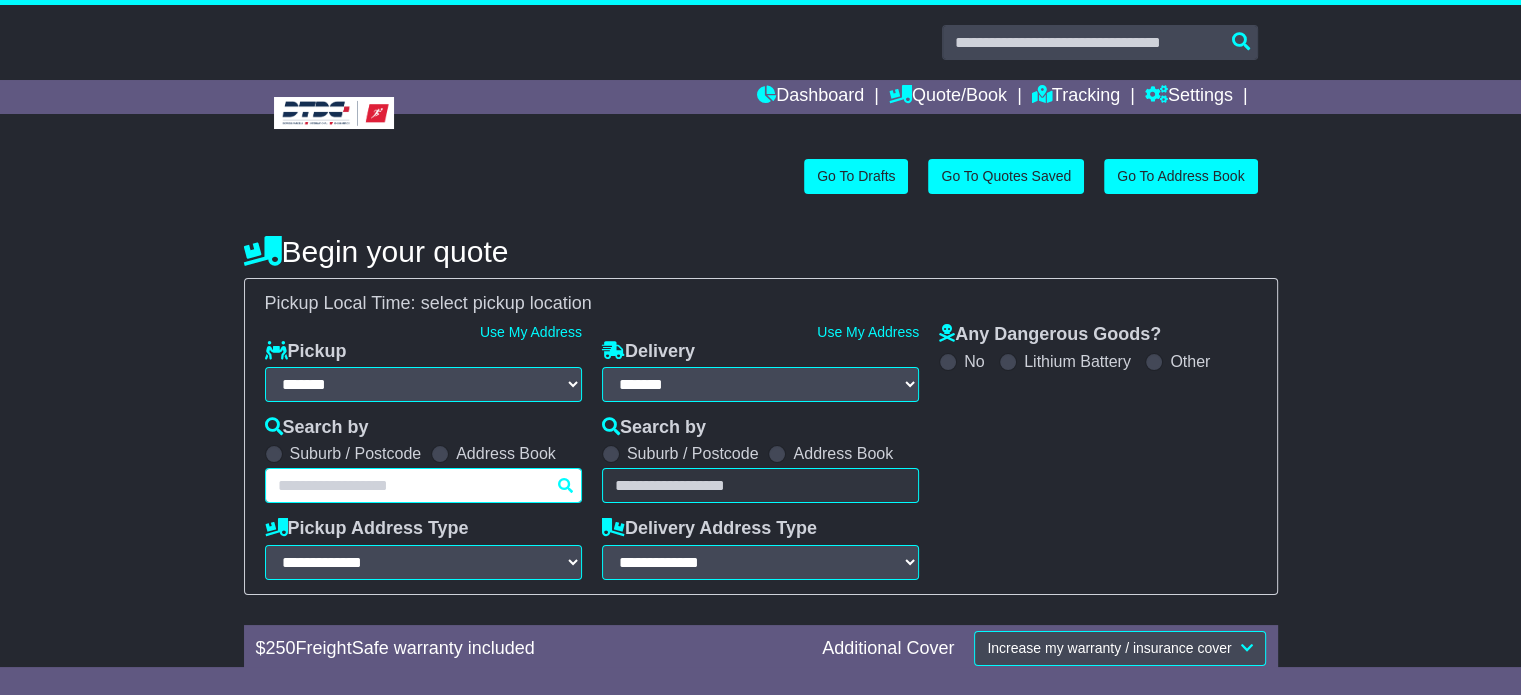 click at bounding box center [423, 485] 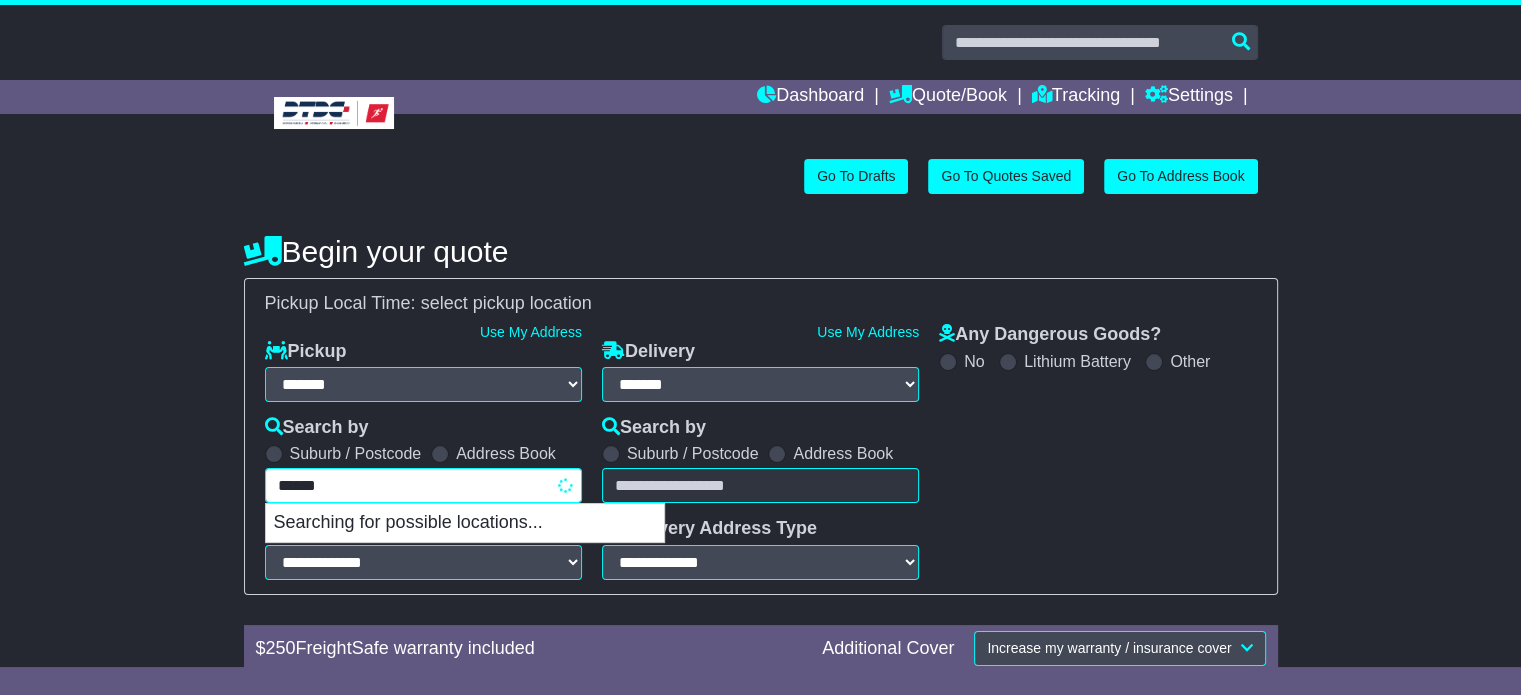 type on "*******" 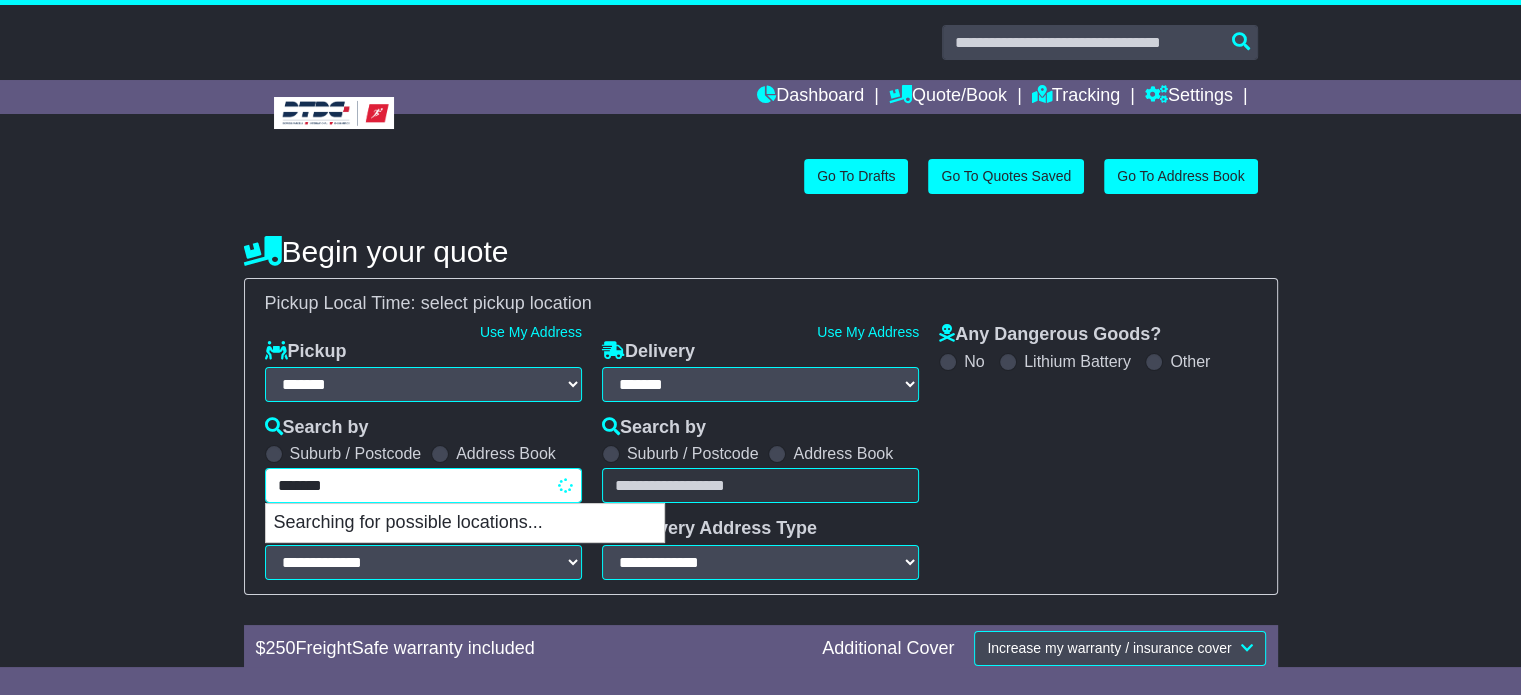 type on "********" 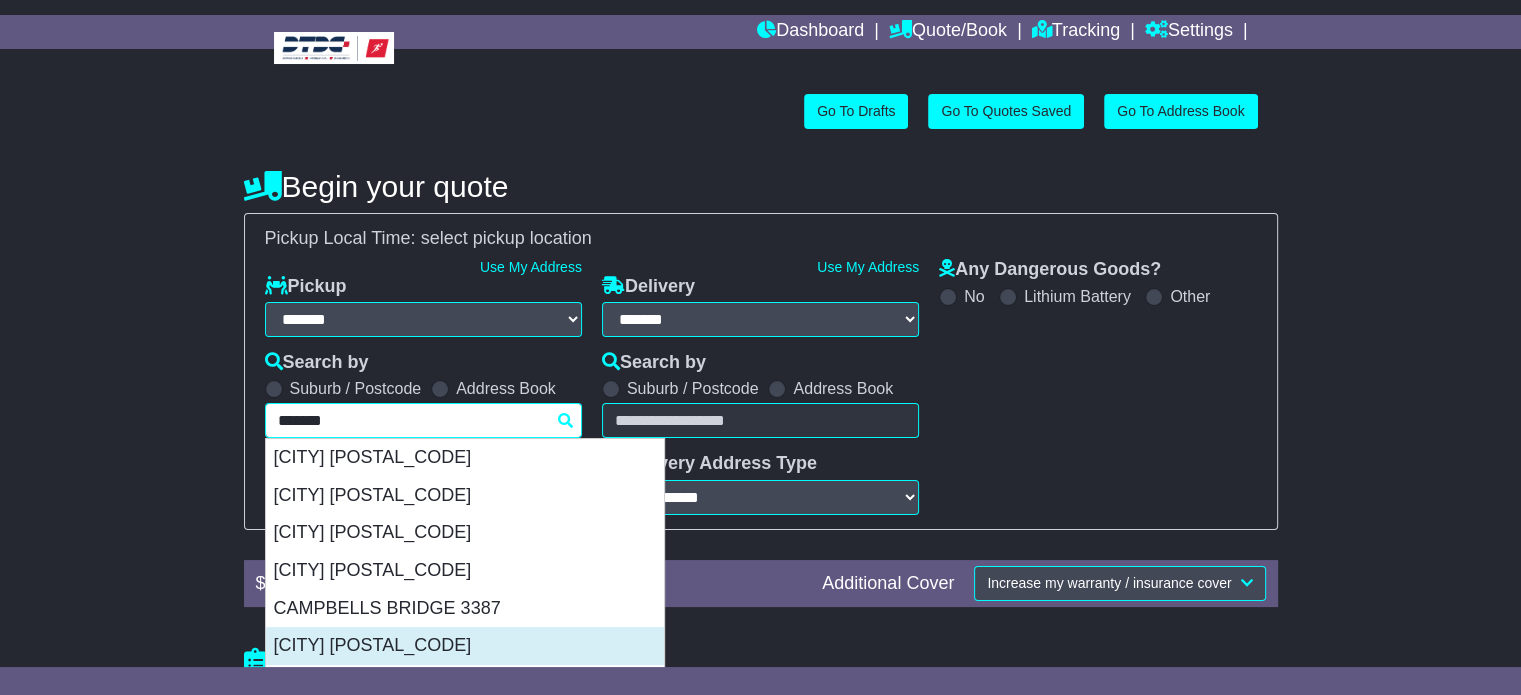 scroll, scrollTop: 100, scrollLeft: 0, axis: vertical 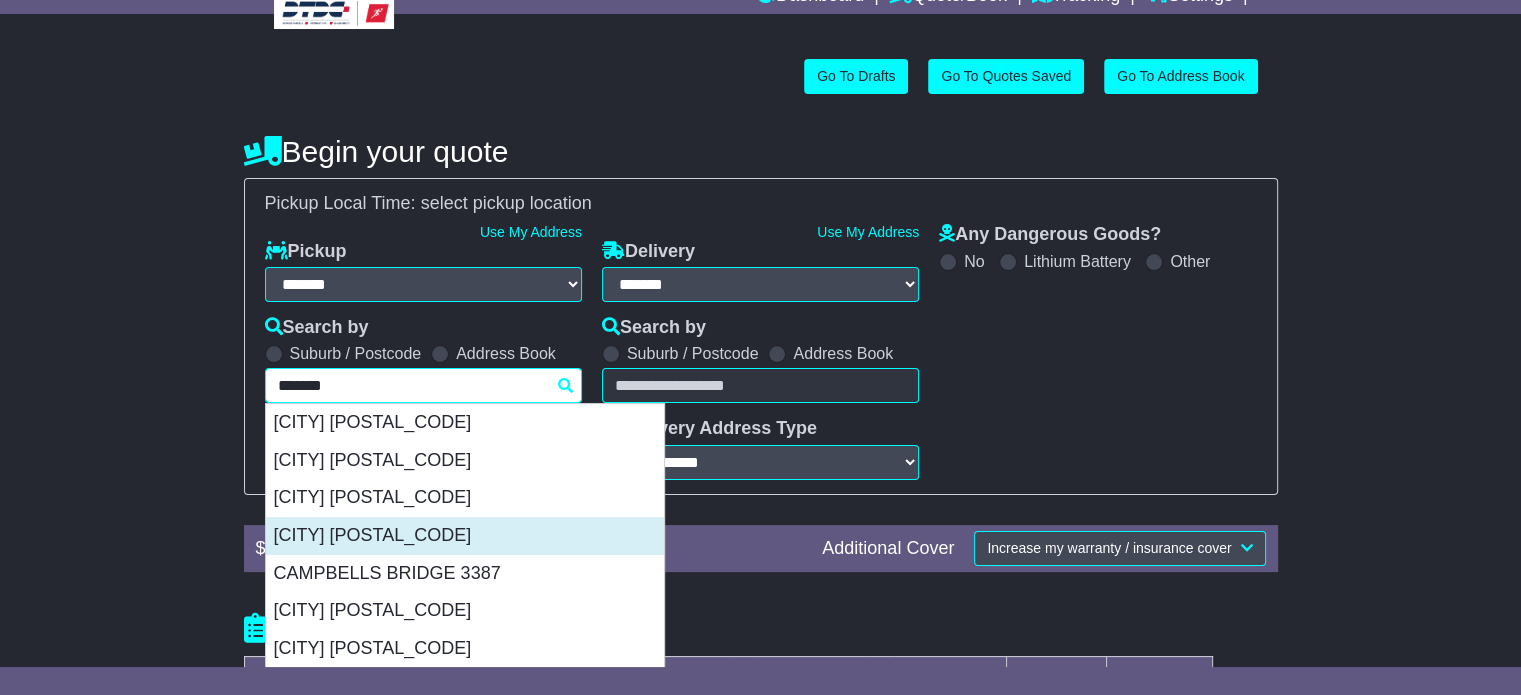click on "[CITY] [POSTAL_CODE]" at bounding box center (465, 536) 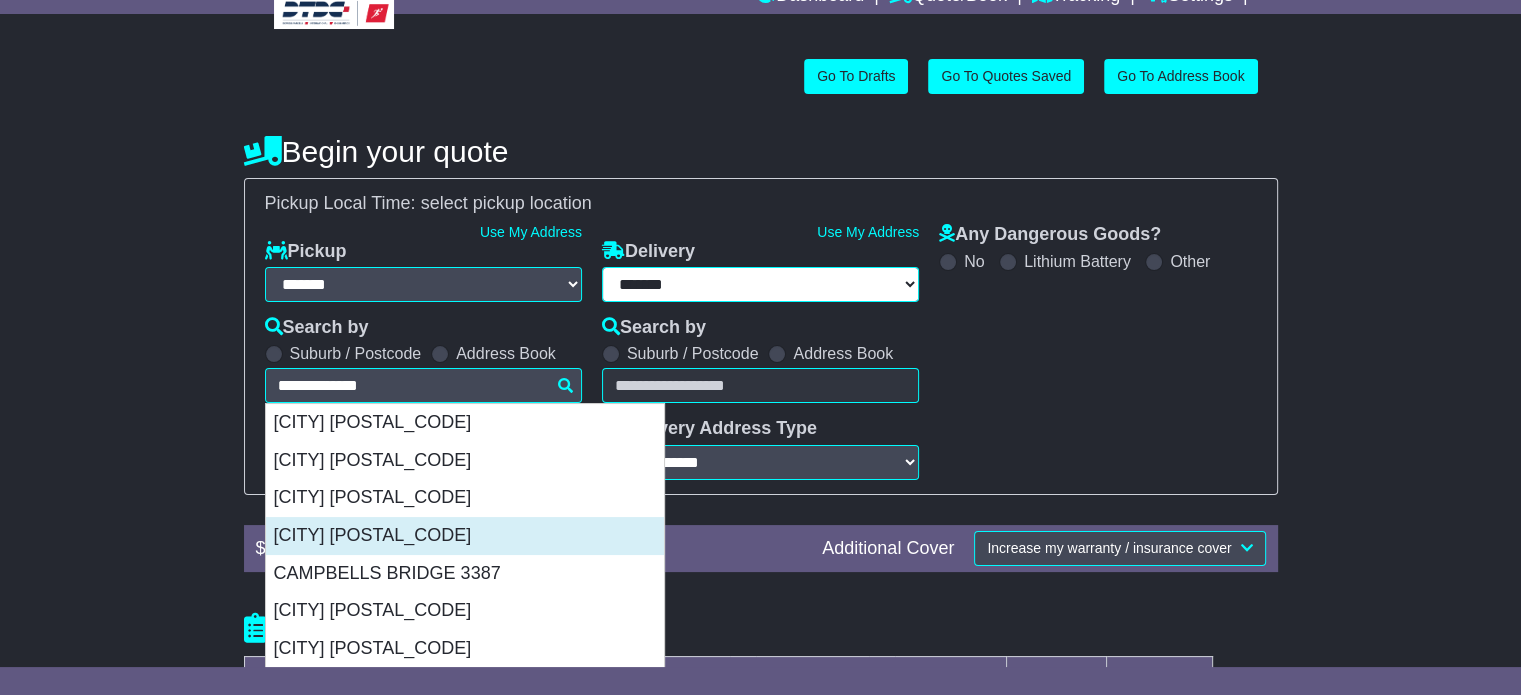 type on "**********" 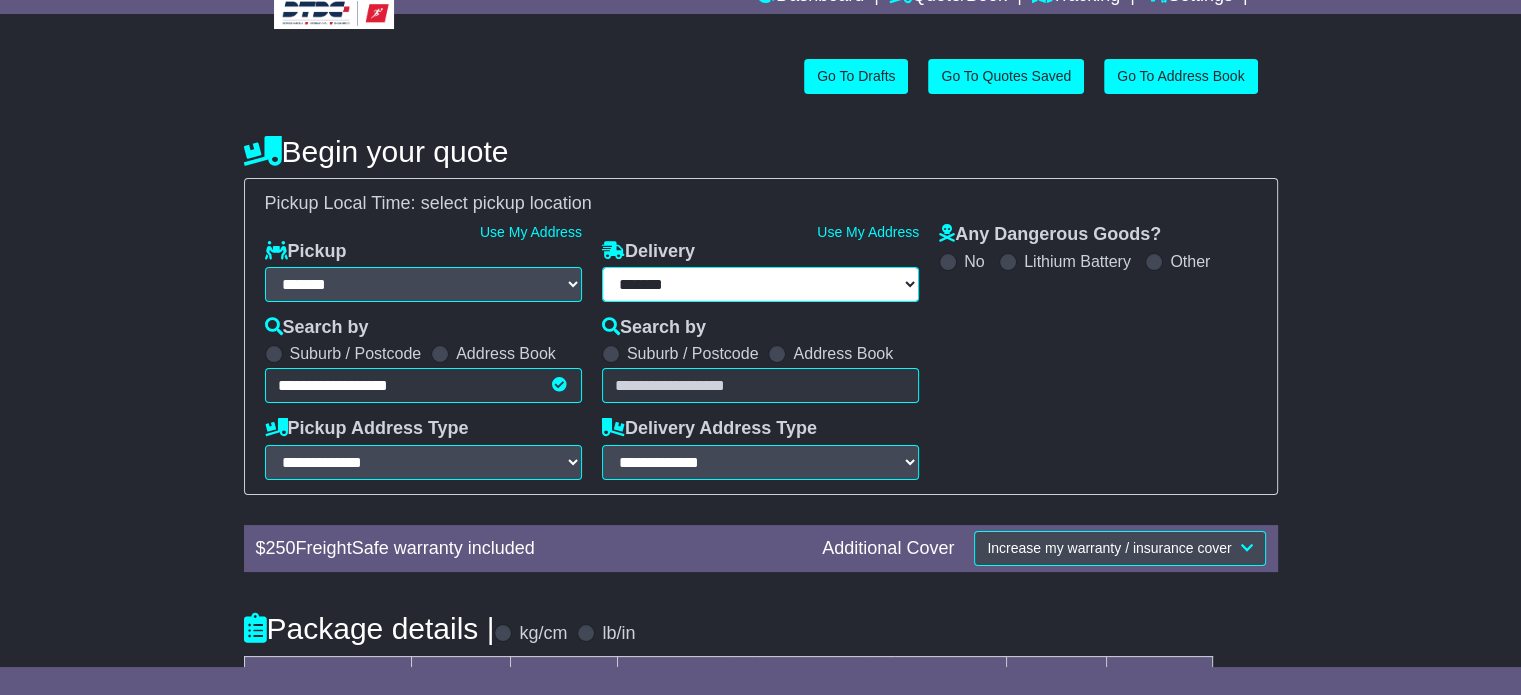 type on "**********" 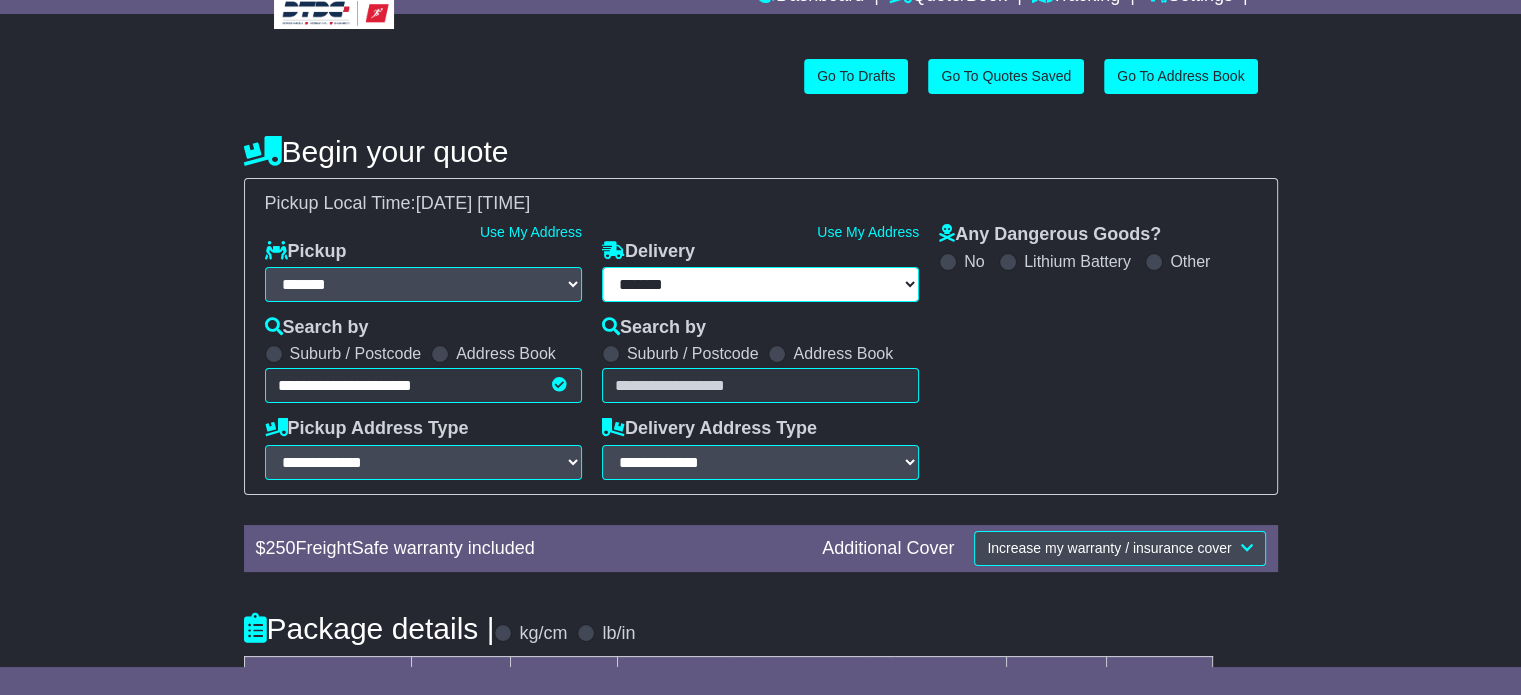 click on "**********" at bounding box center (760, 284) 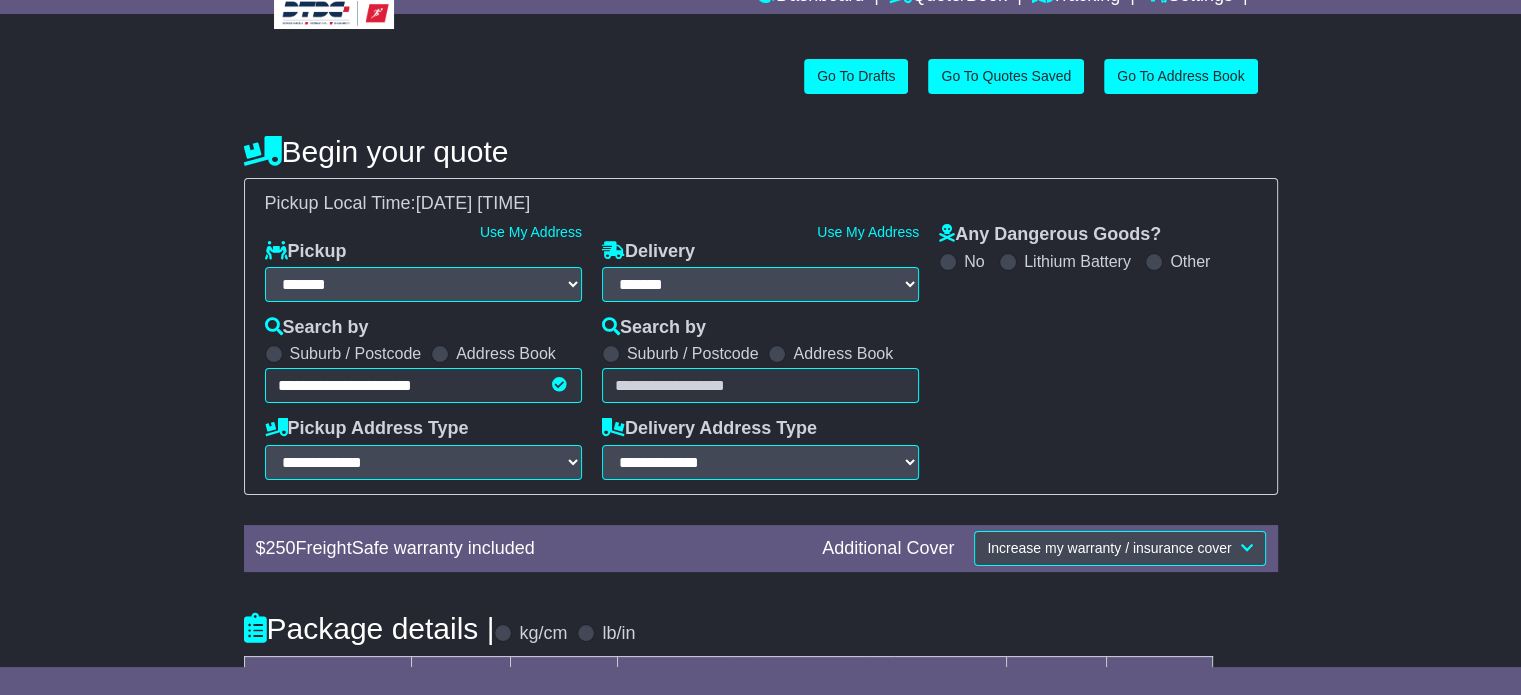 click at bounding box center [760, 385] 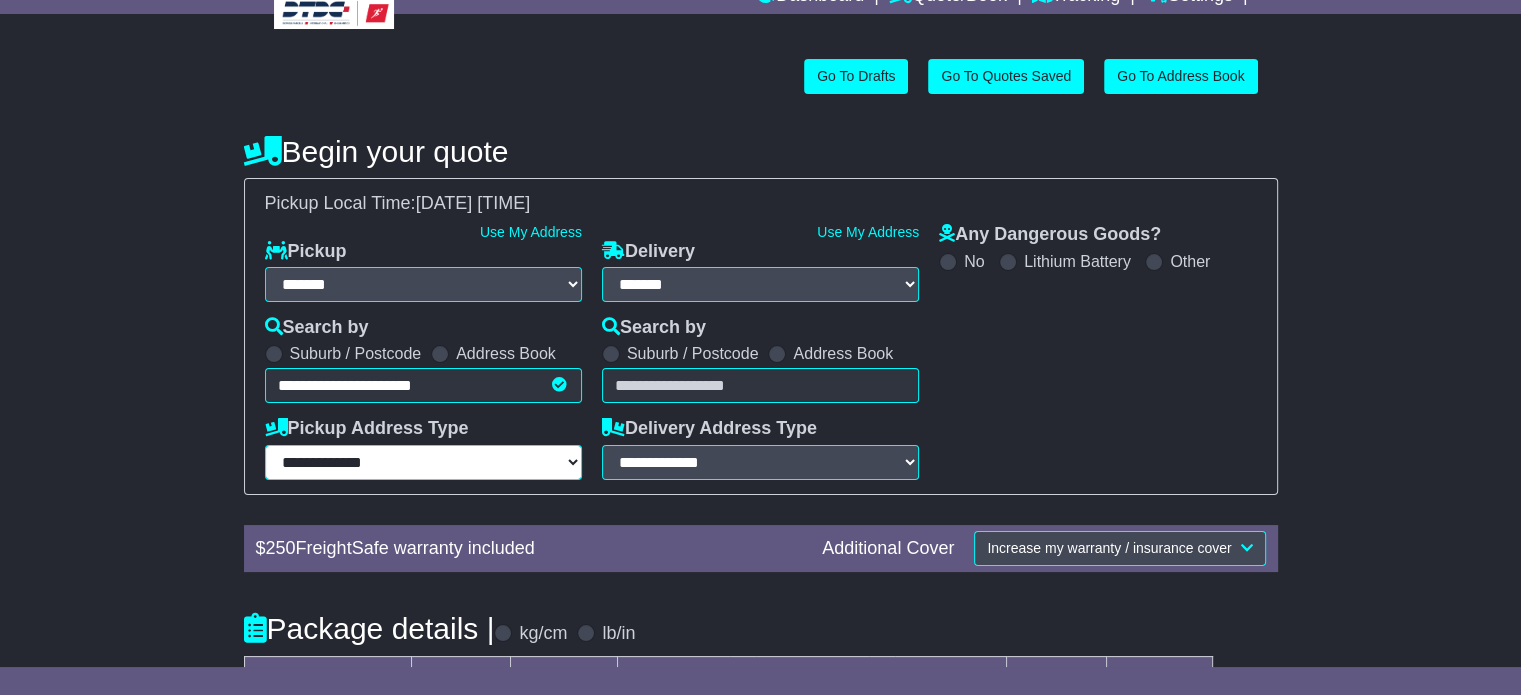 click on "**********" at bounding box center (423, 462) 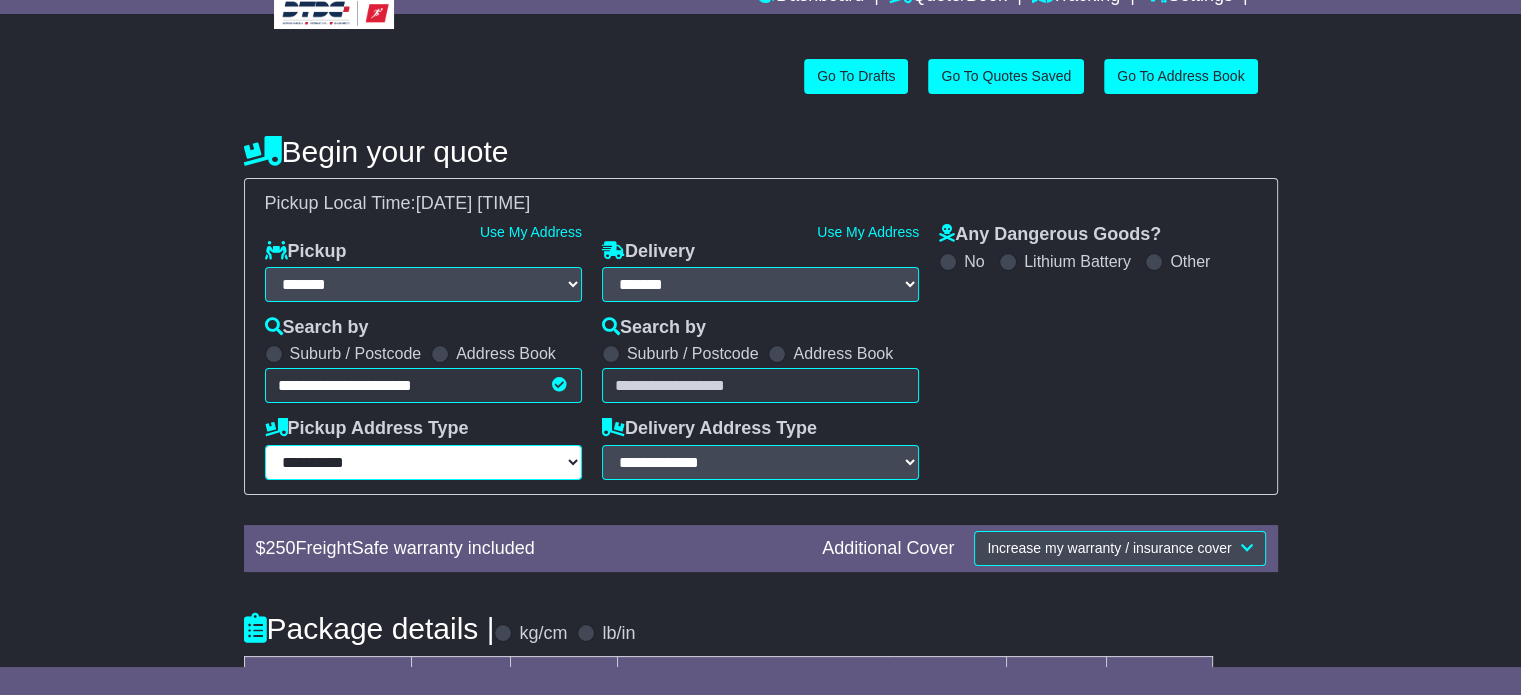 click on "**********" at bounding box center (423, 462) 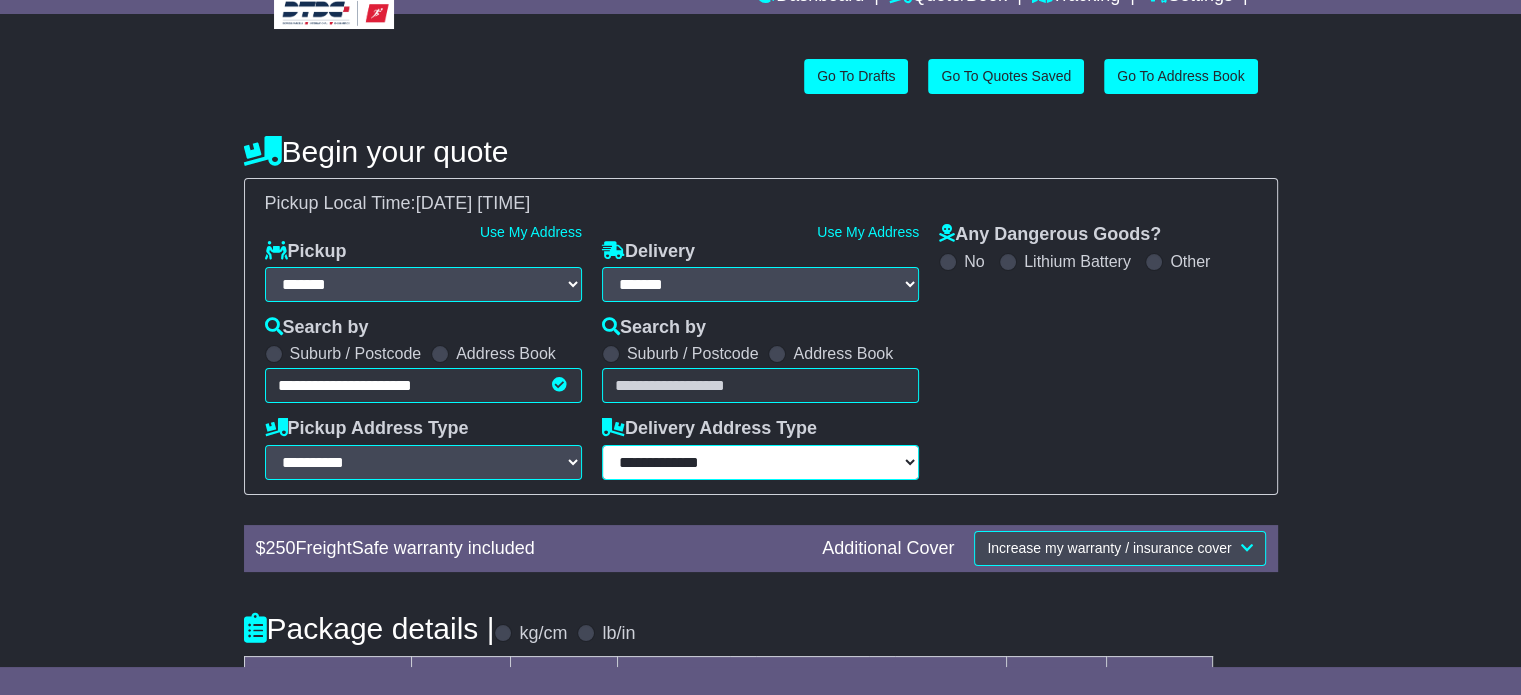 click on "**********" at bounding box center [760, 462] 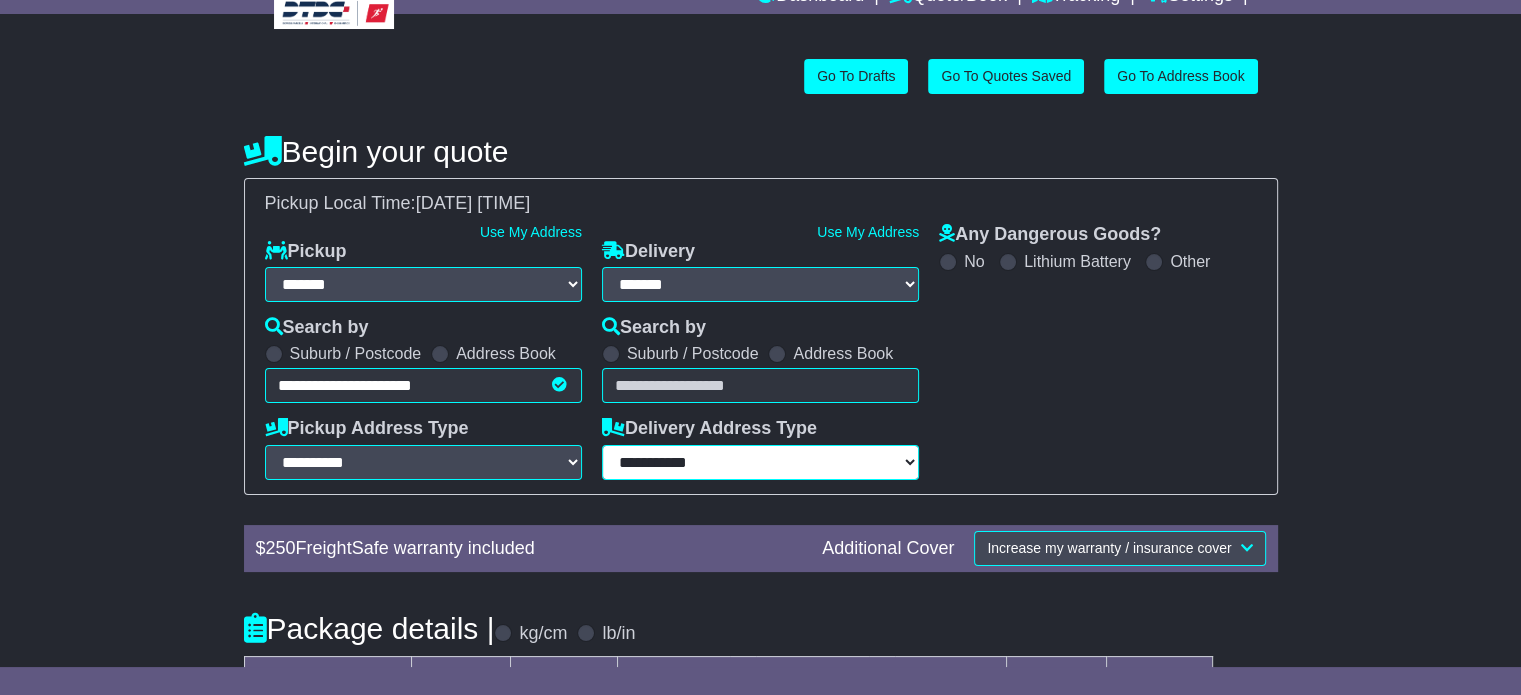 click on "**********" at bounding box center [760, 462] 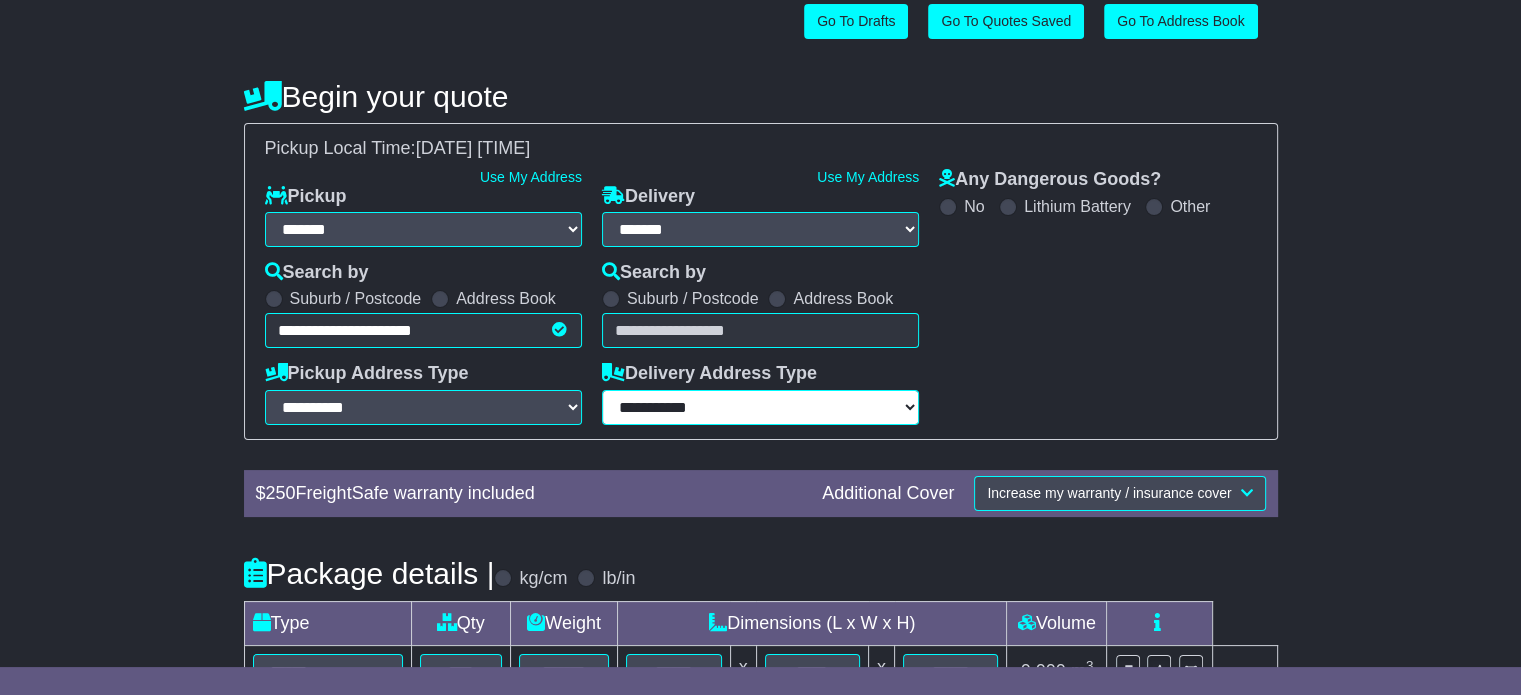 scroll, scrollTop: 315, scrollLeft: 0, axis: vertical 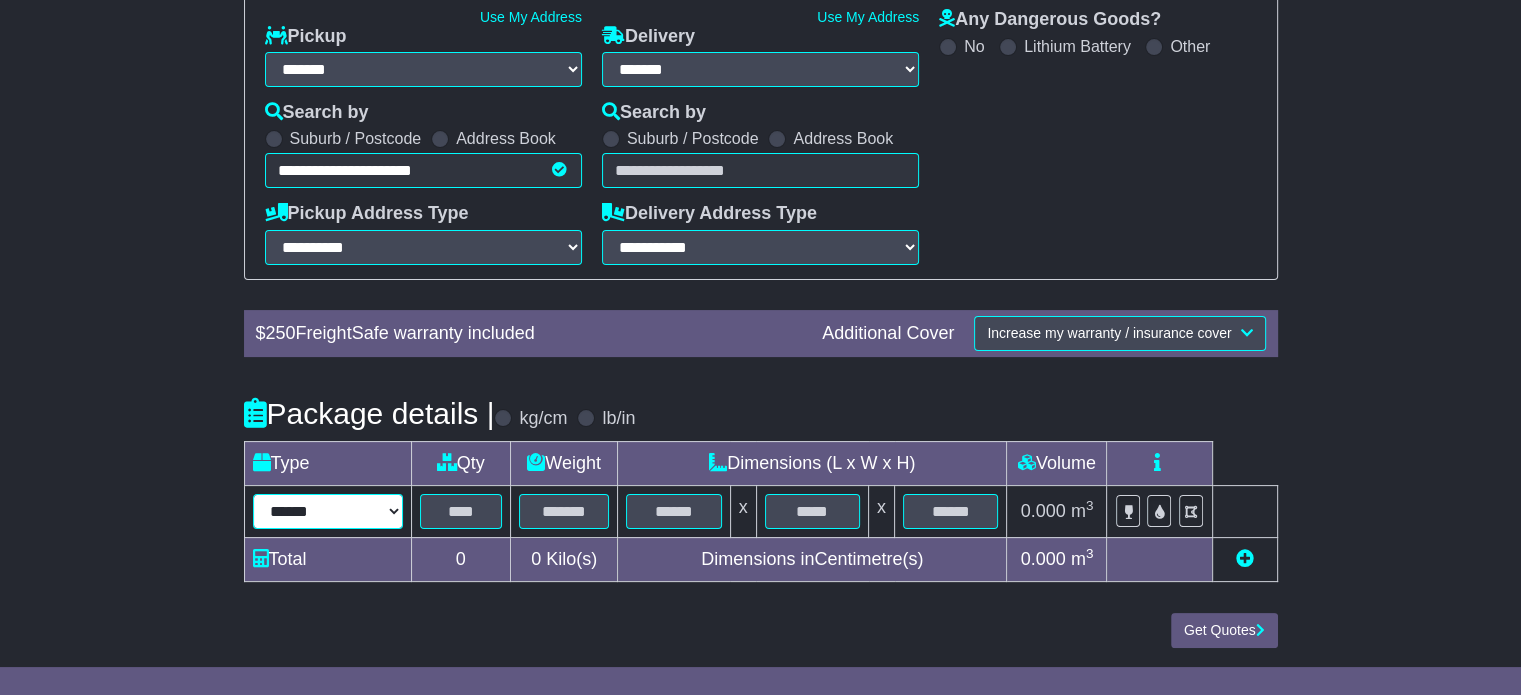 click on "****** ****** *** ******** ***** **** **** ****** *** *******" at bounding box center [328, 511] 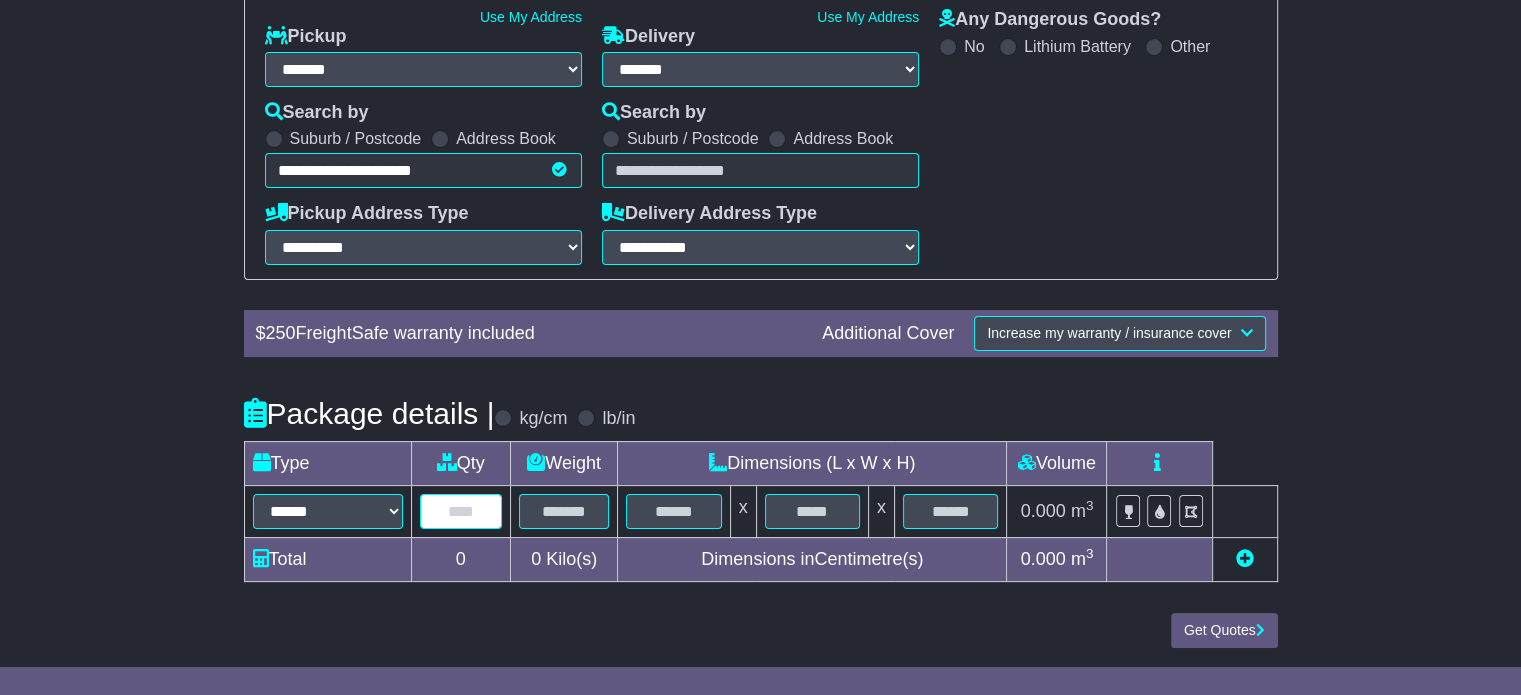 click at bounding box center [461, 511] 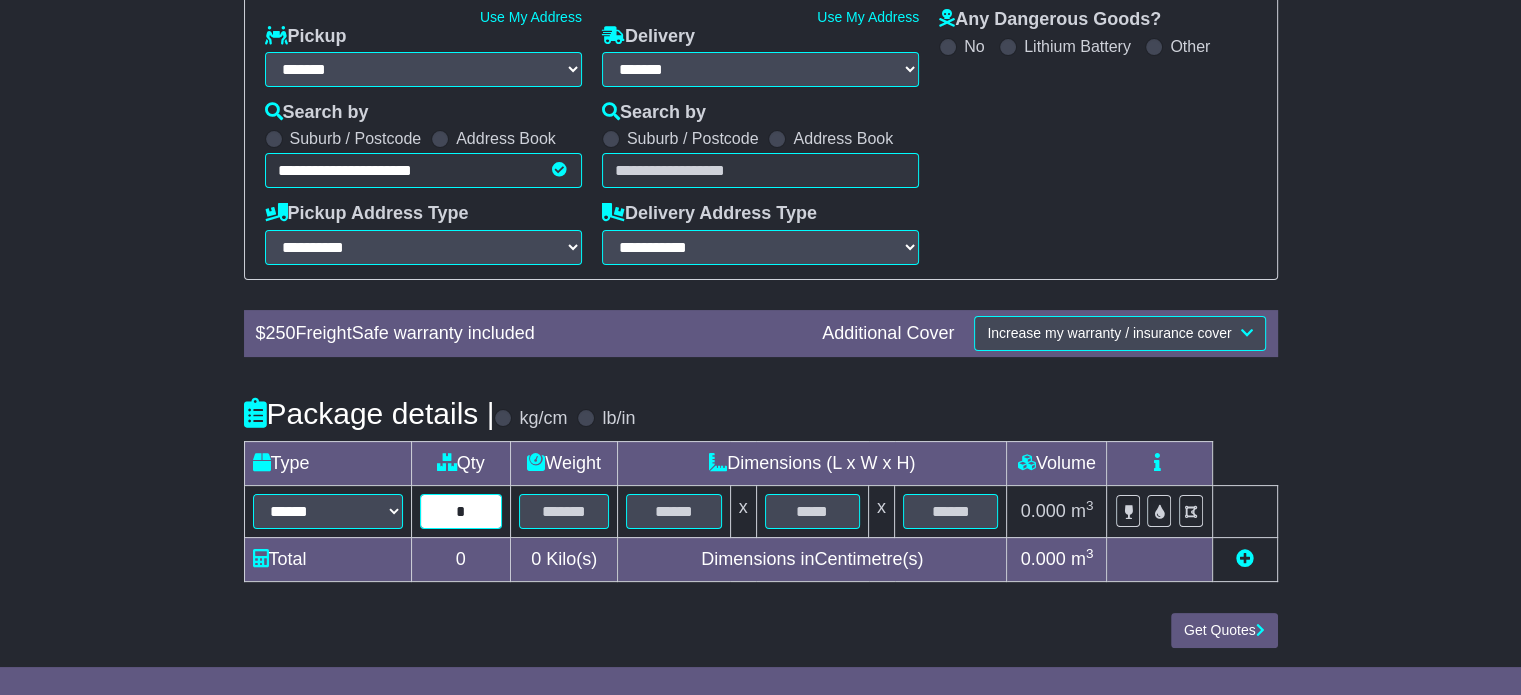 type on "*" 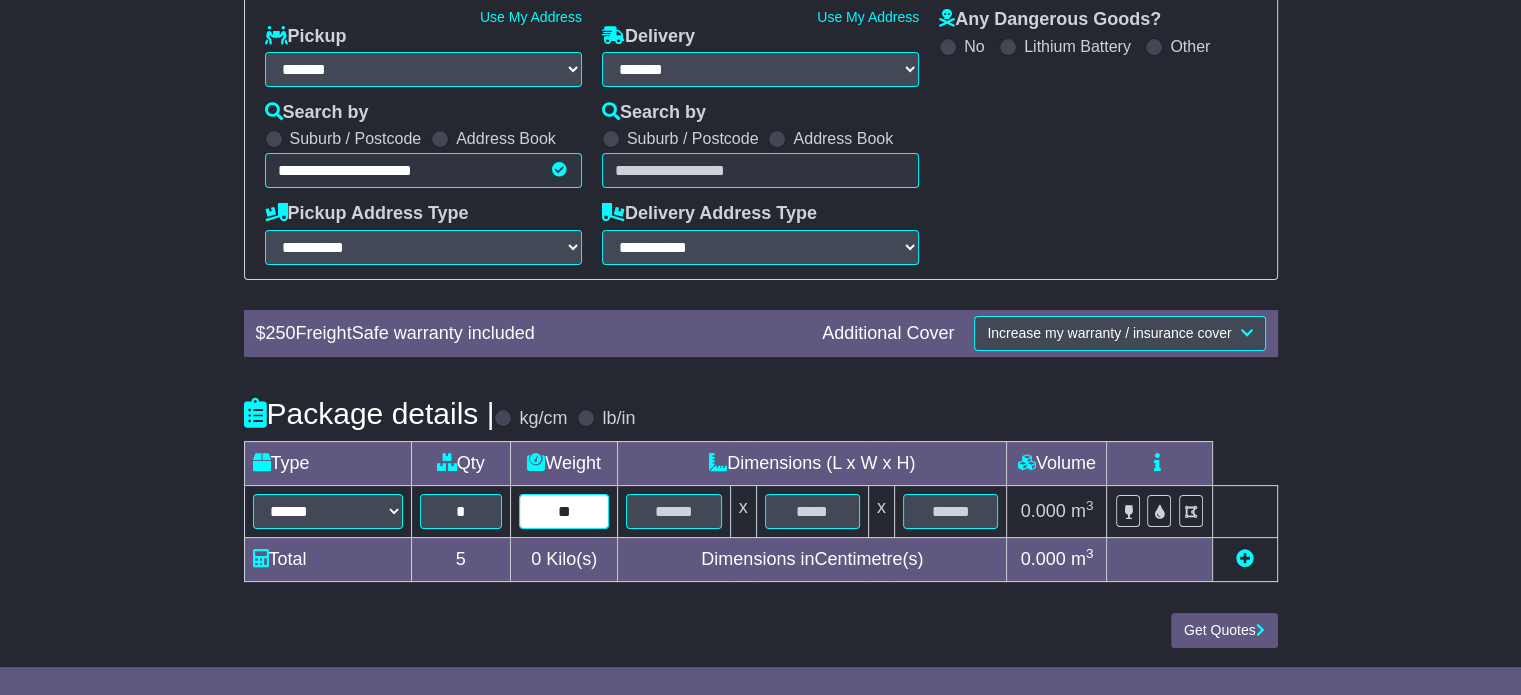type on "**" 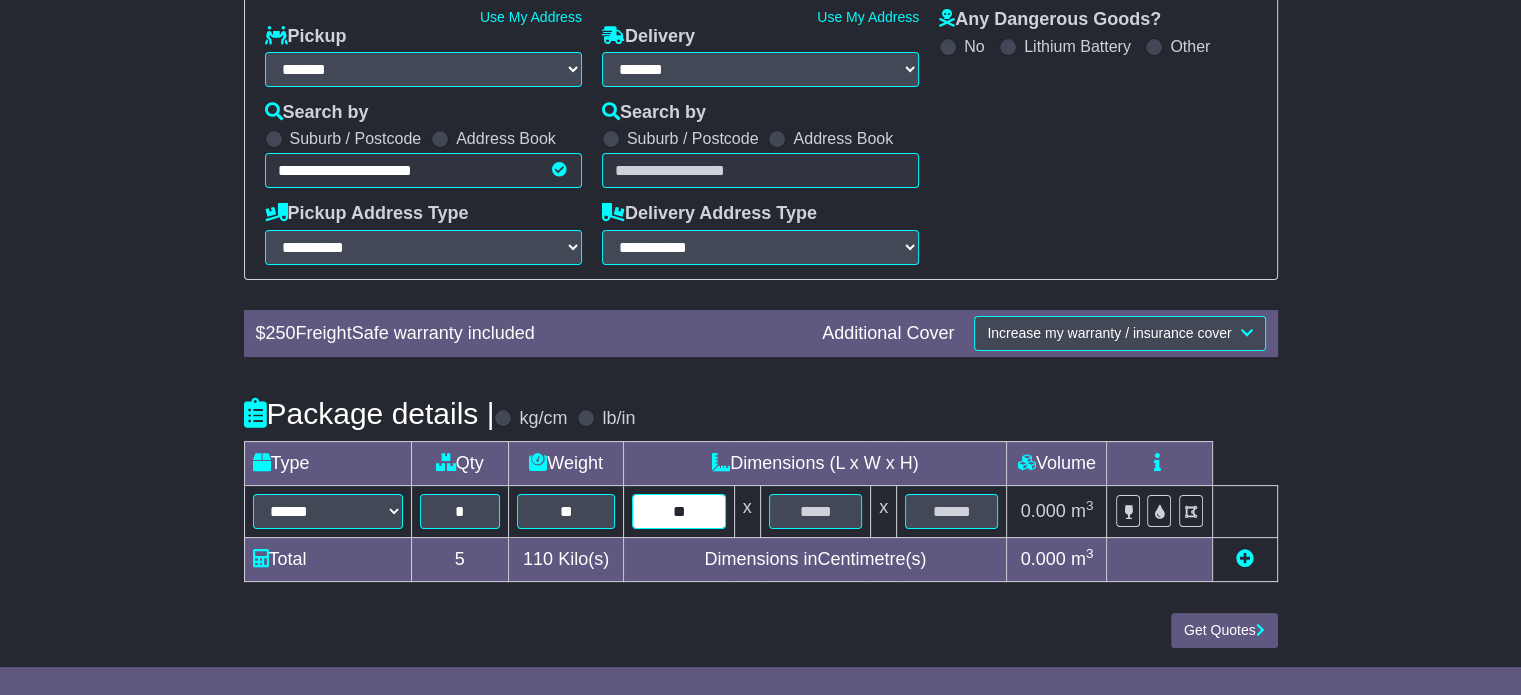 type on "**" 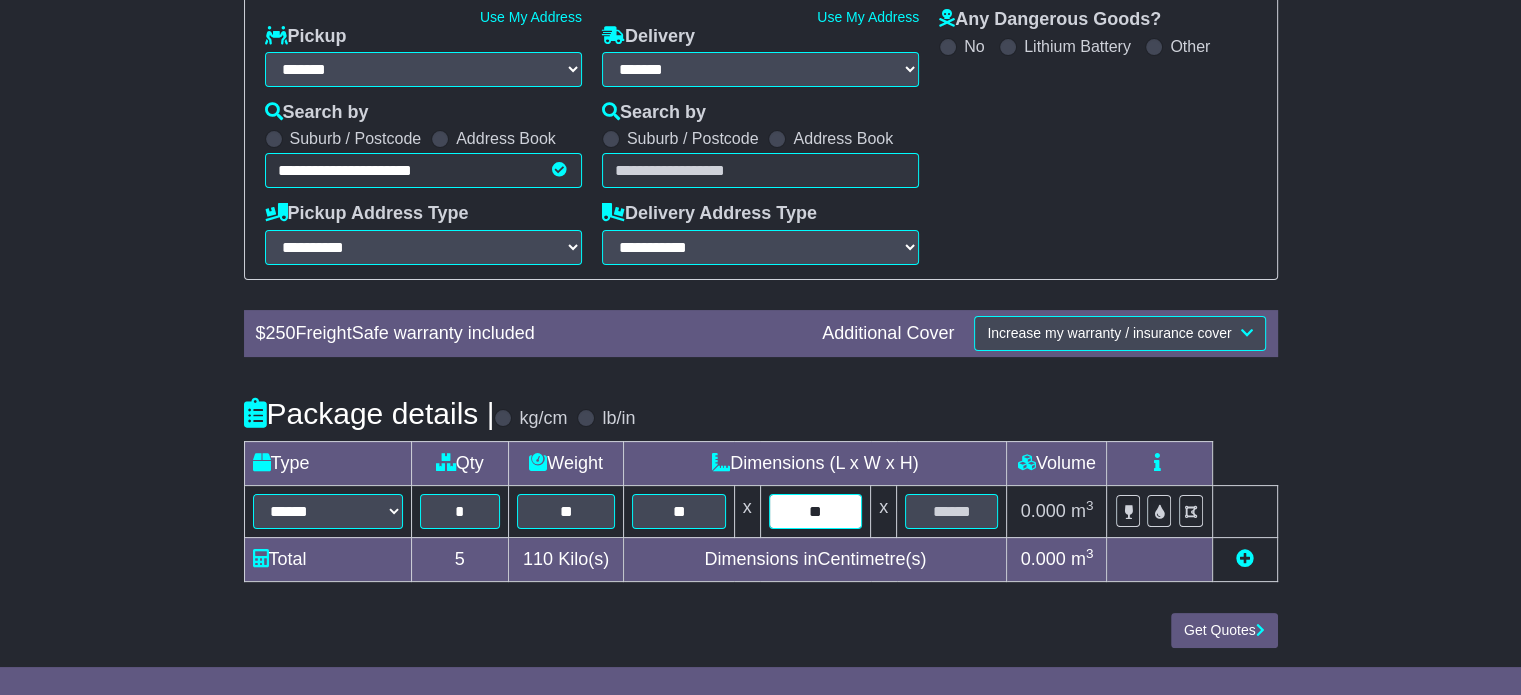 type on "**" 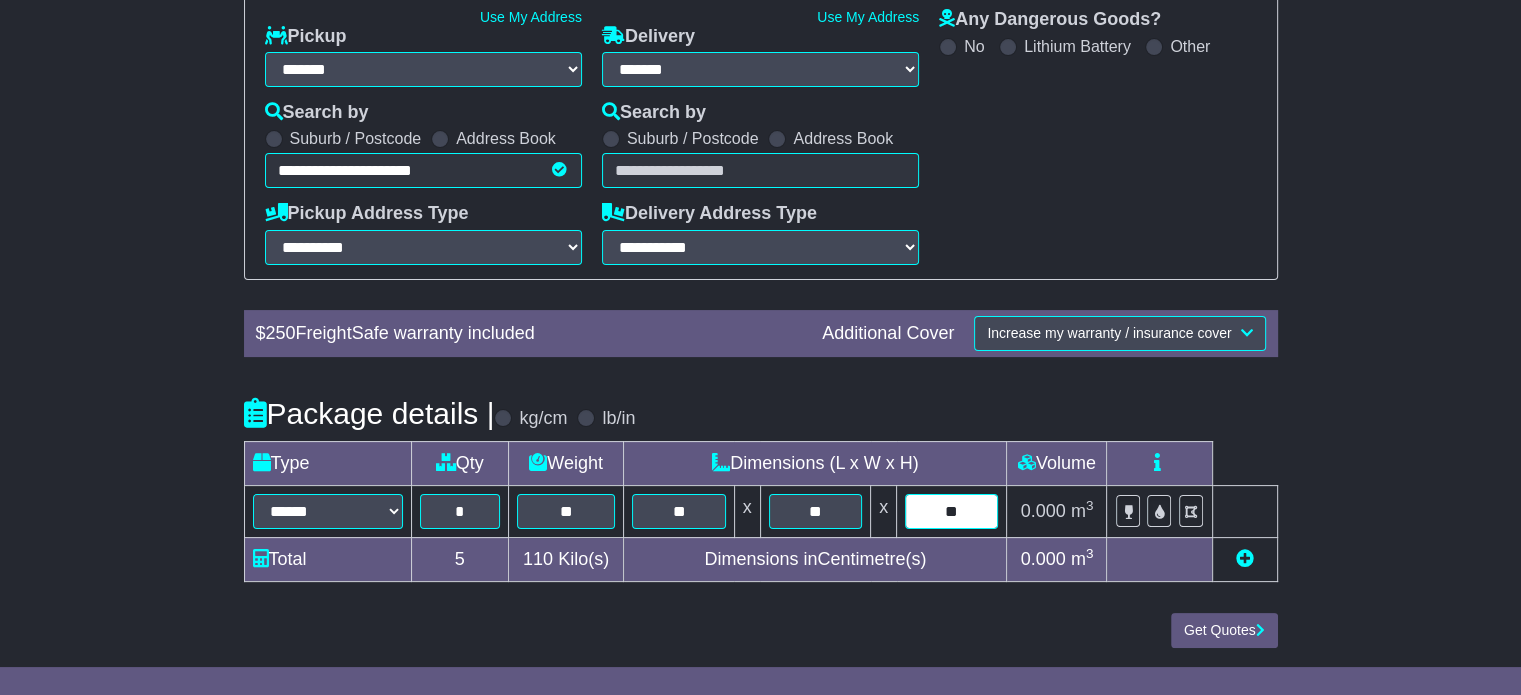 type on "**" 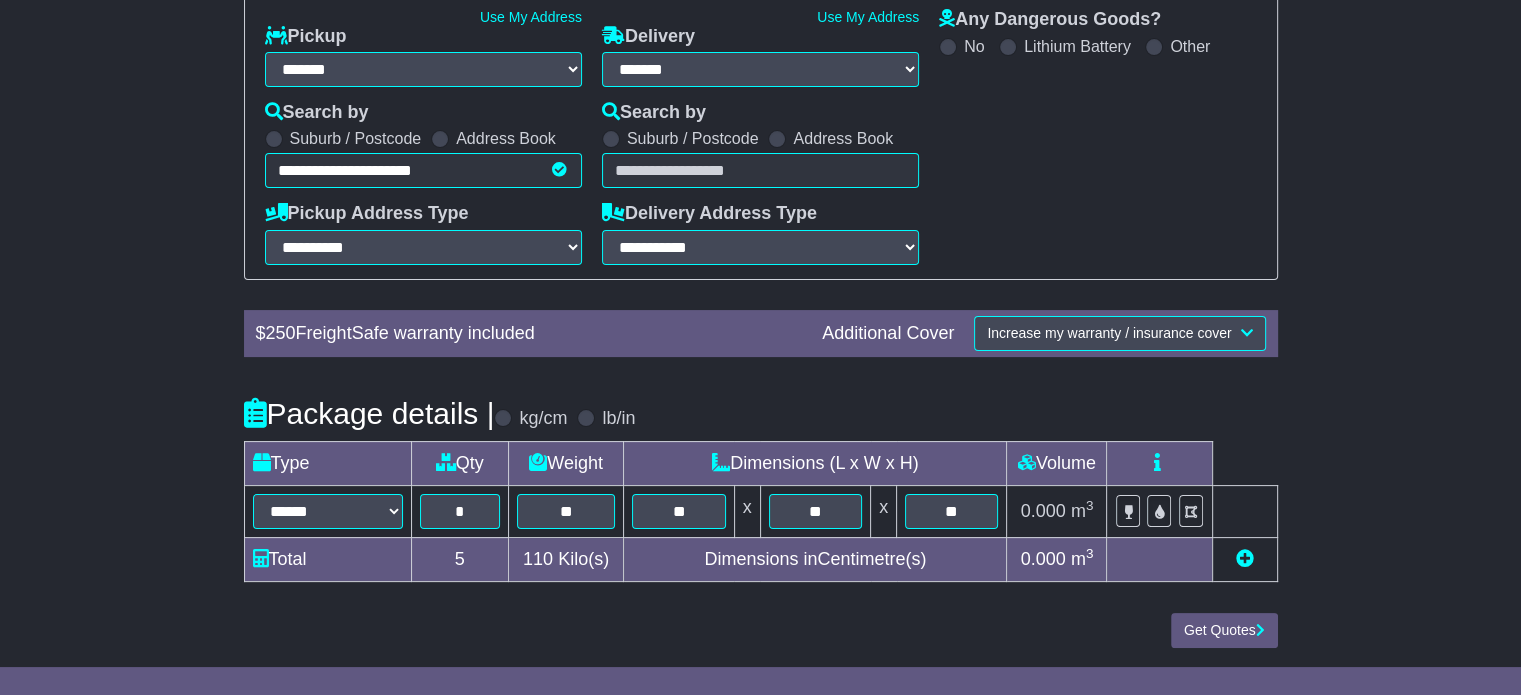 click on "**********" at bounding box center [760, 246] 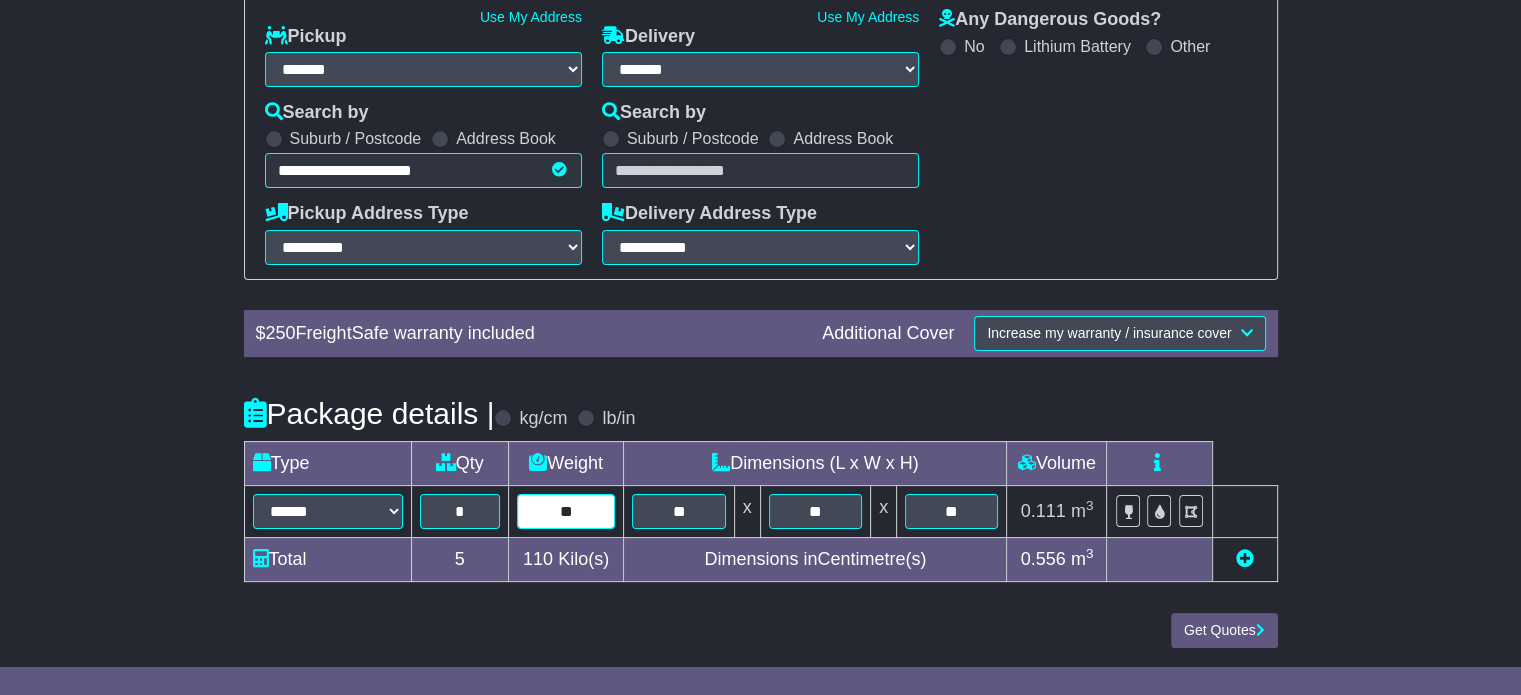 click on "**" at bounding box center [566, 511] 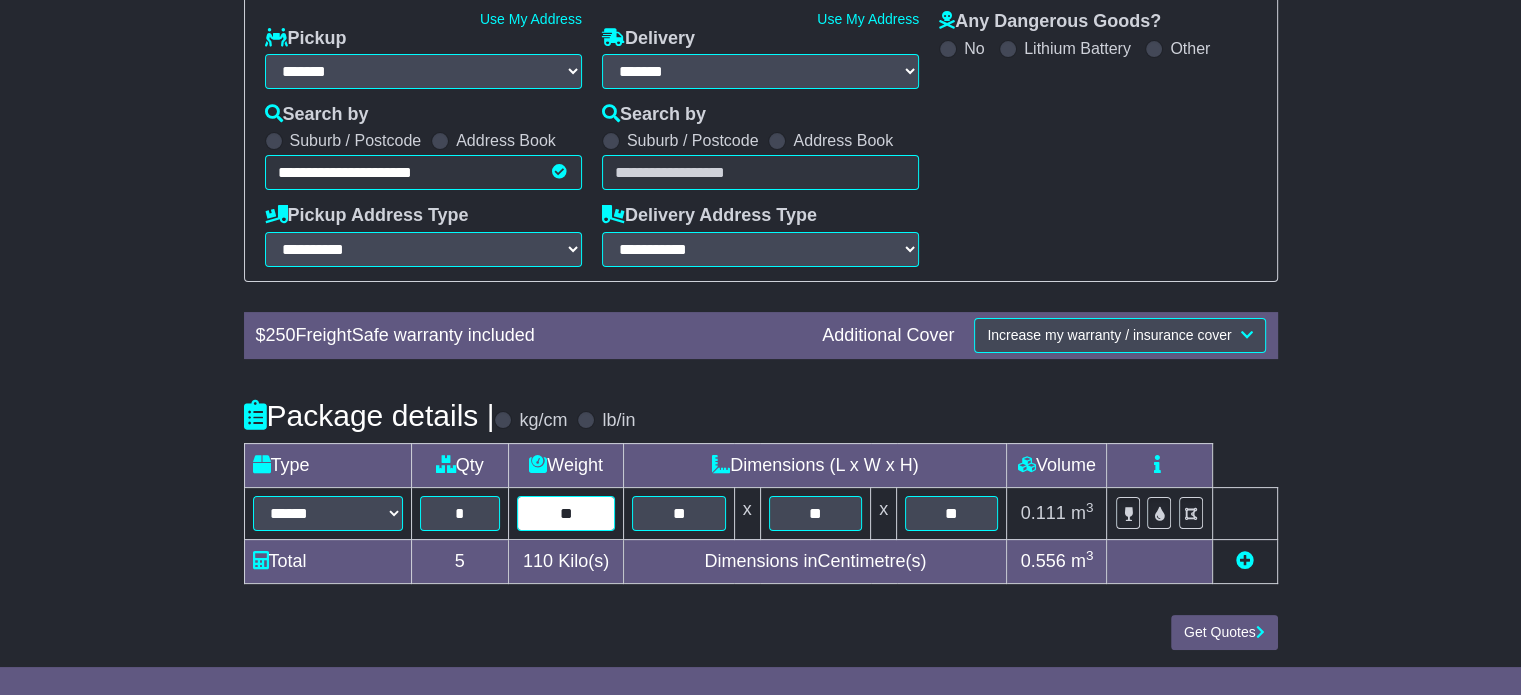 scroll, scrollTop: 215, scrollLeft: 0, axis: vertical 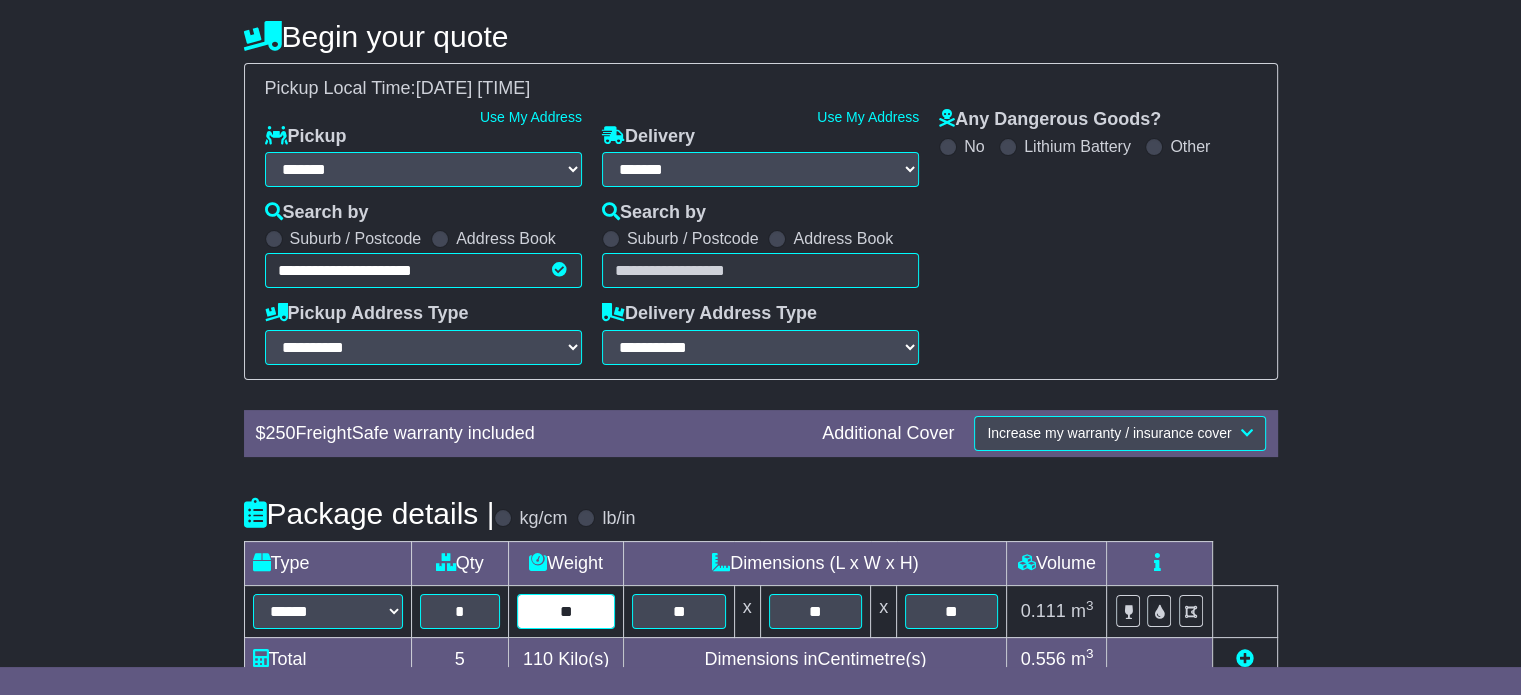type on "**" 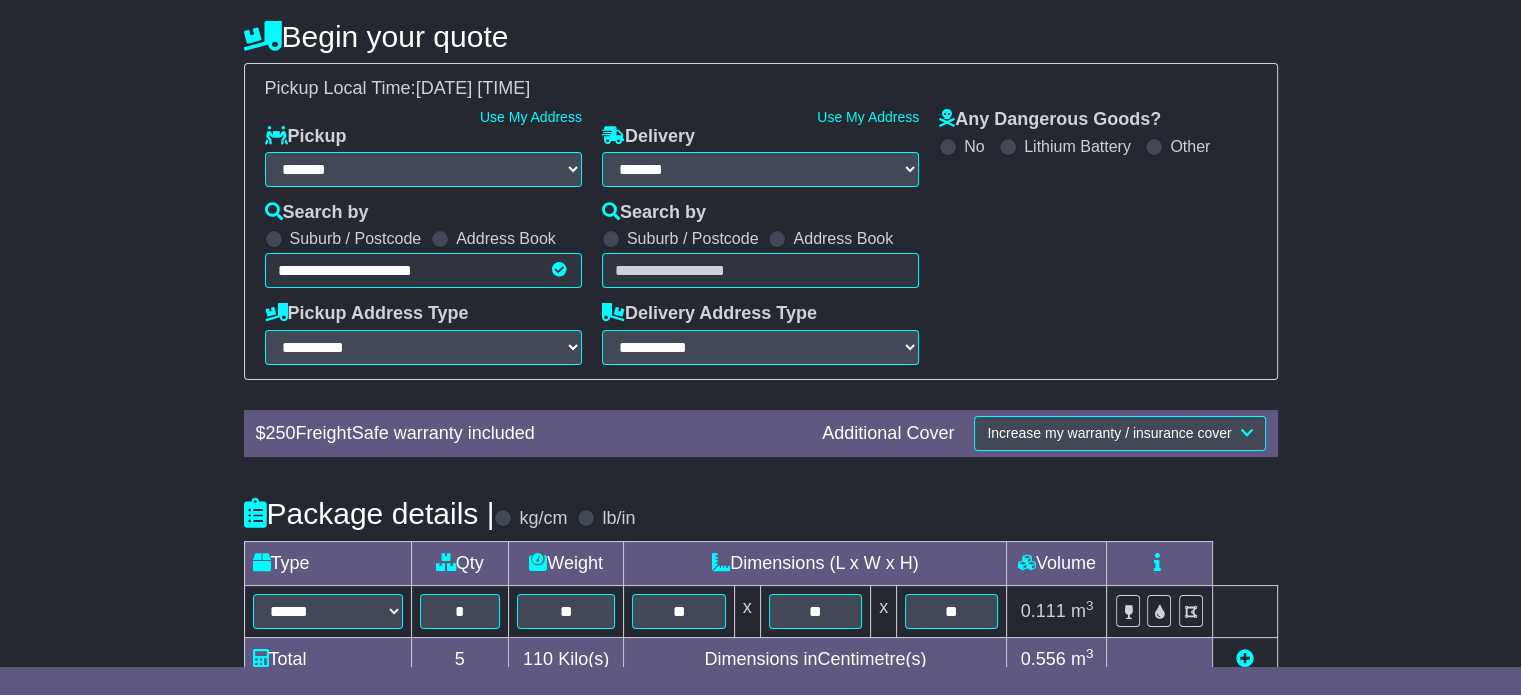 click at bounding box center (760, 270) 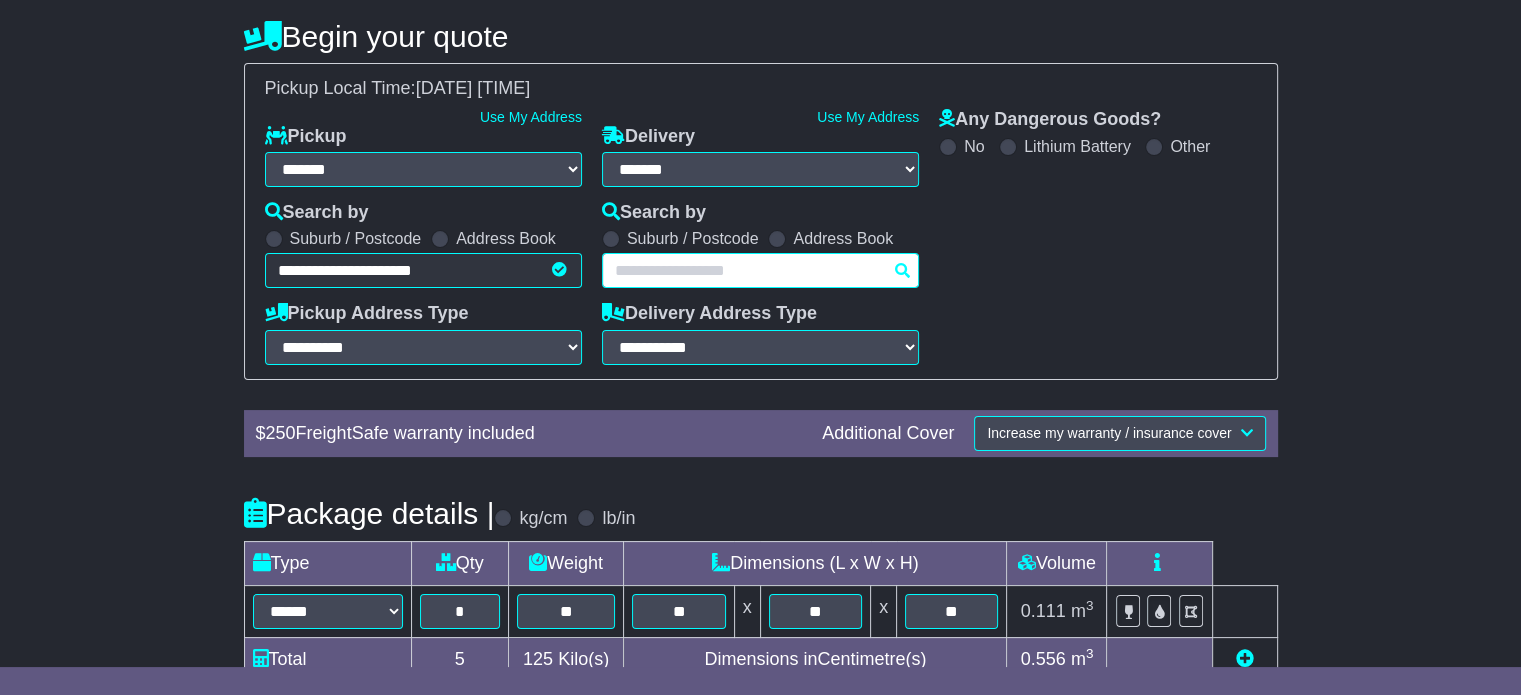 scroll, scrollTop: 315, scrollLeft: 0, axis: vertical 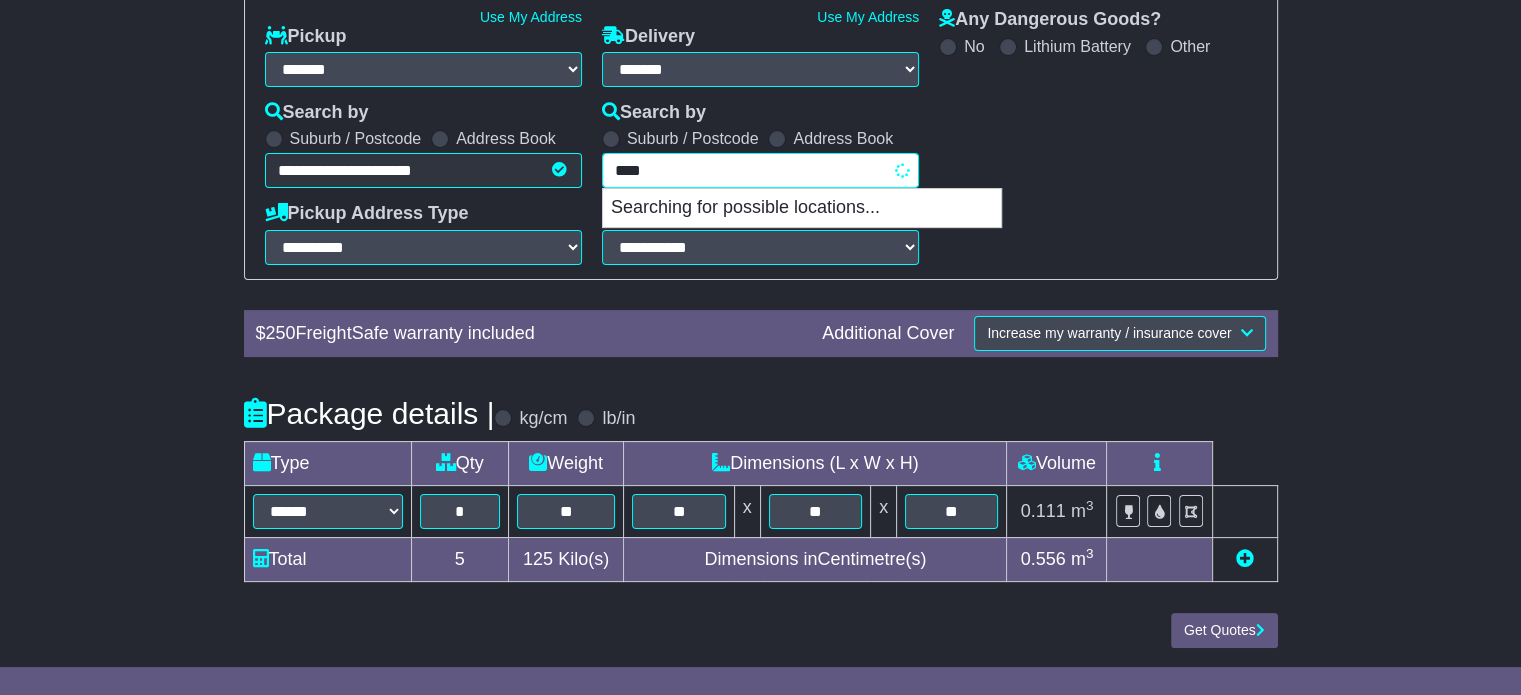 type on "*****" 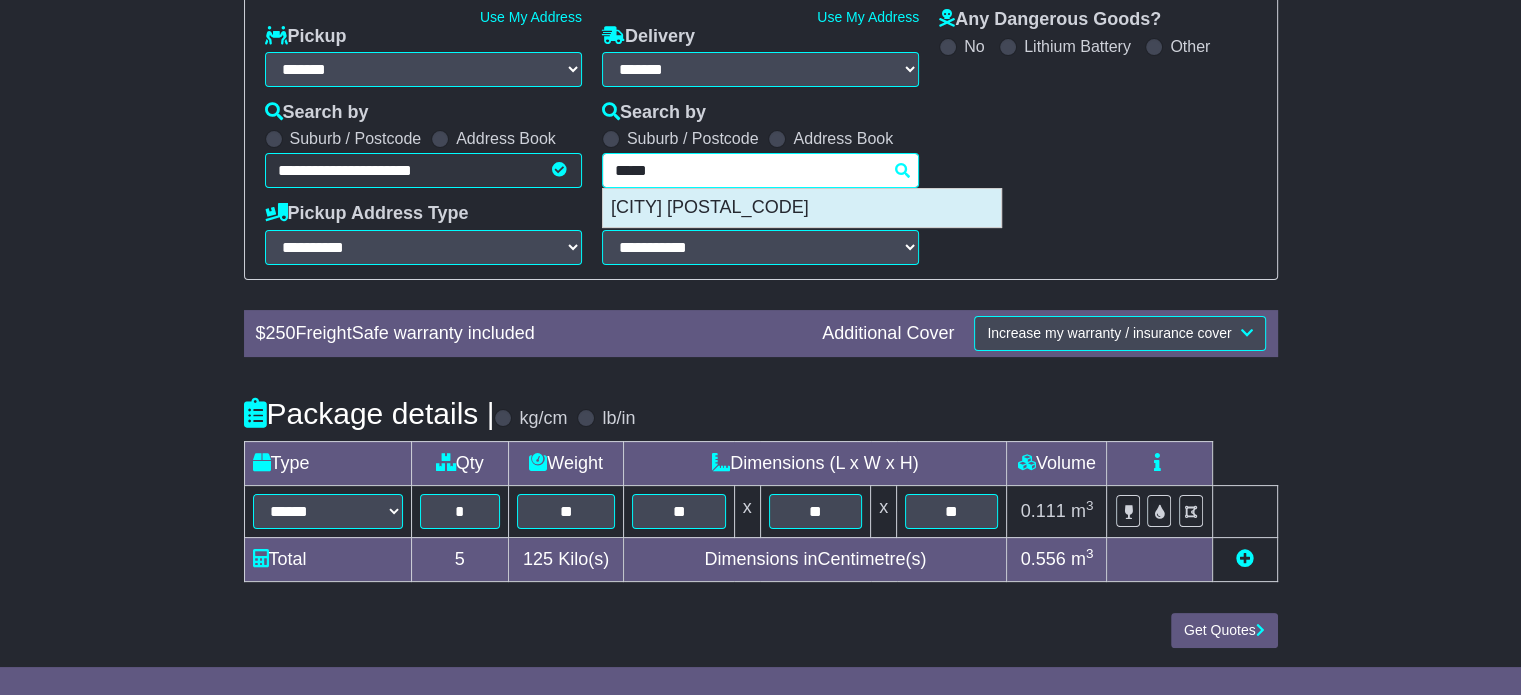 click on "[CITY] [POSTAL_CODE]" at bounding box center [802, 208] 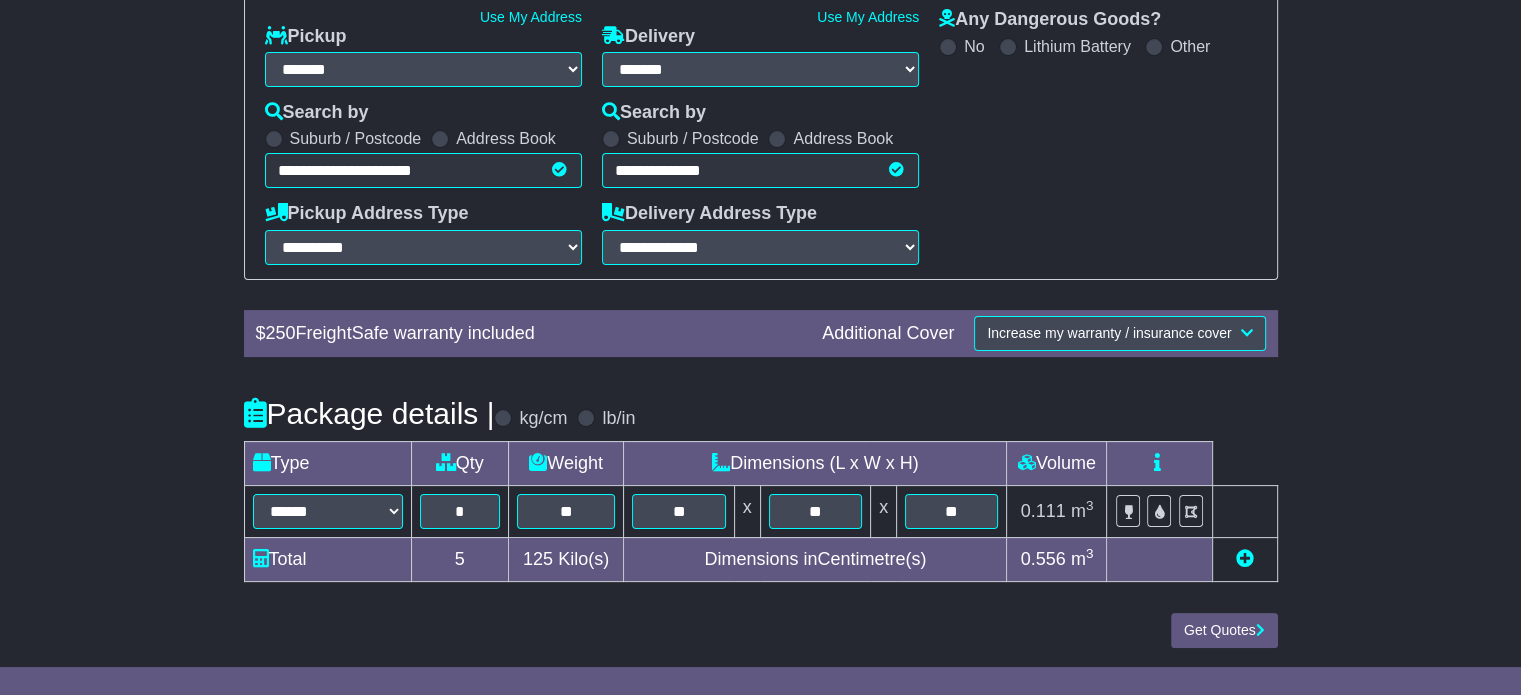 type on "**********" 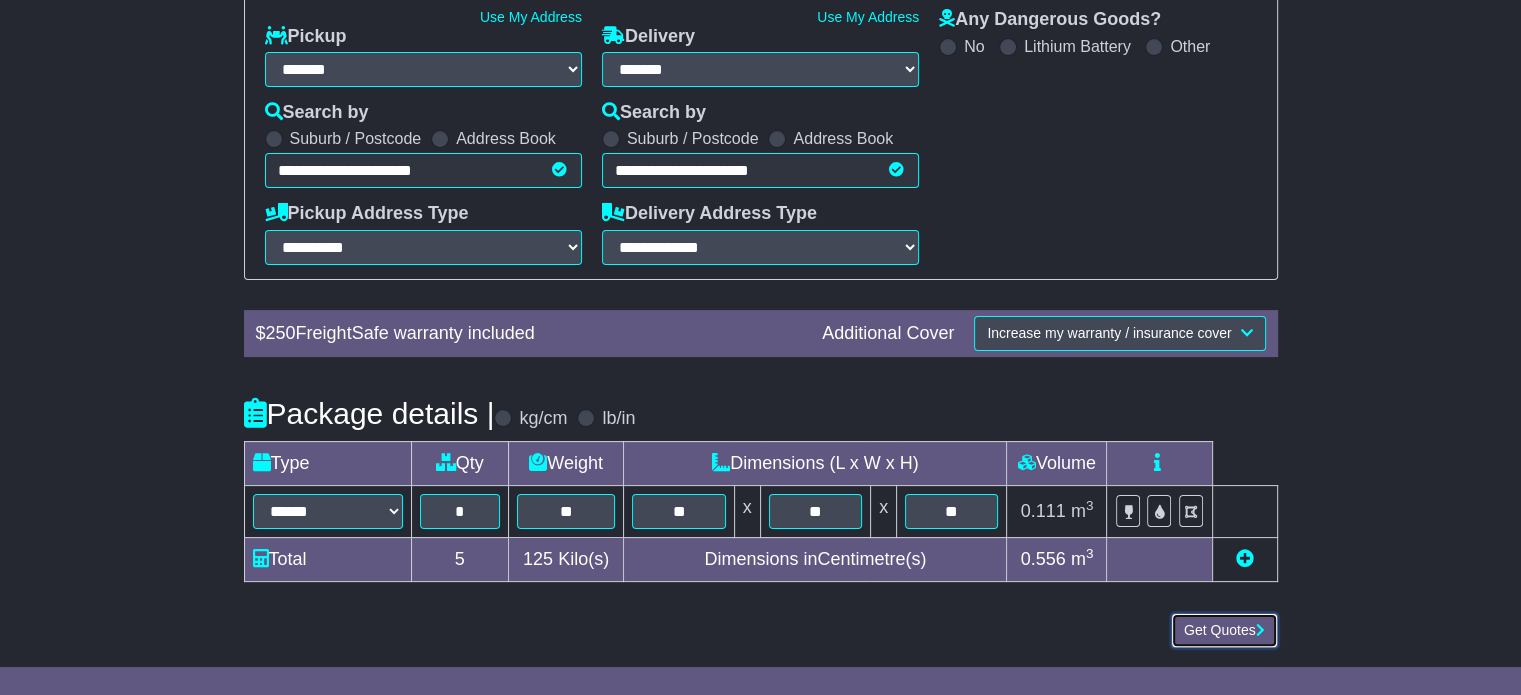click on "Get Quotes" at bounding box center [1224, 630] 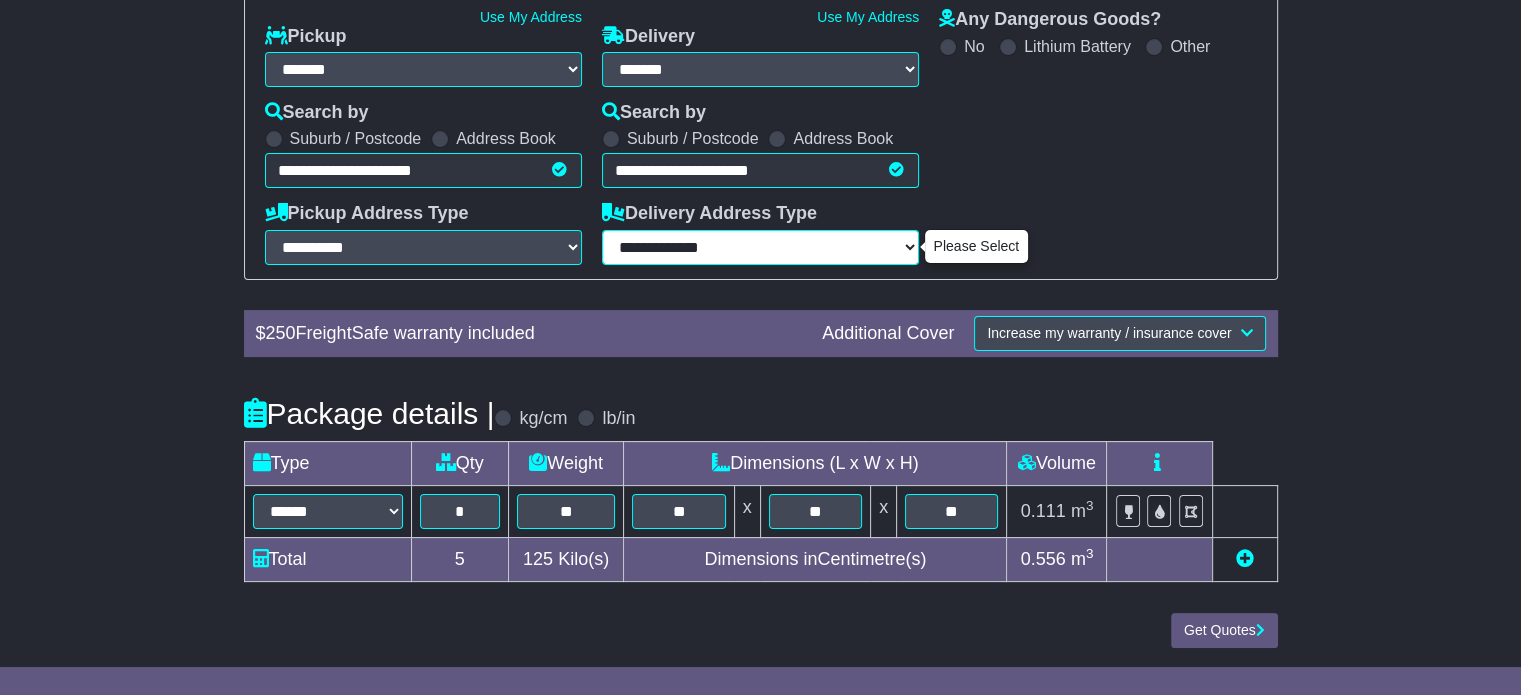 click on "**********" at bounding box center [760, 247] 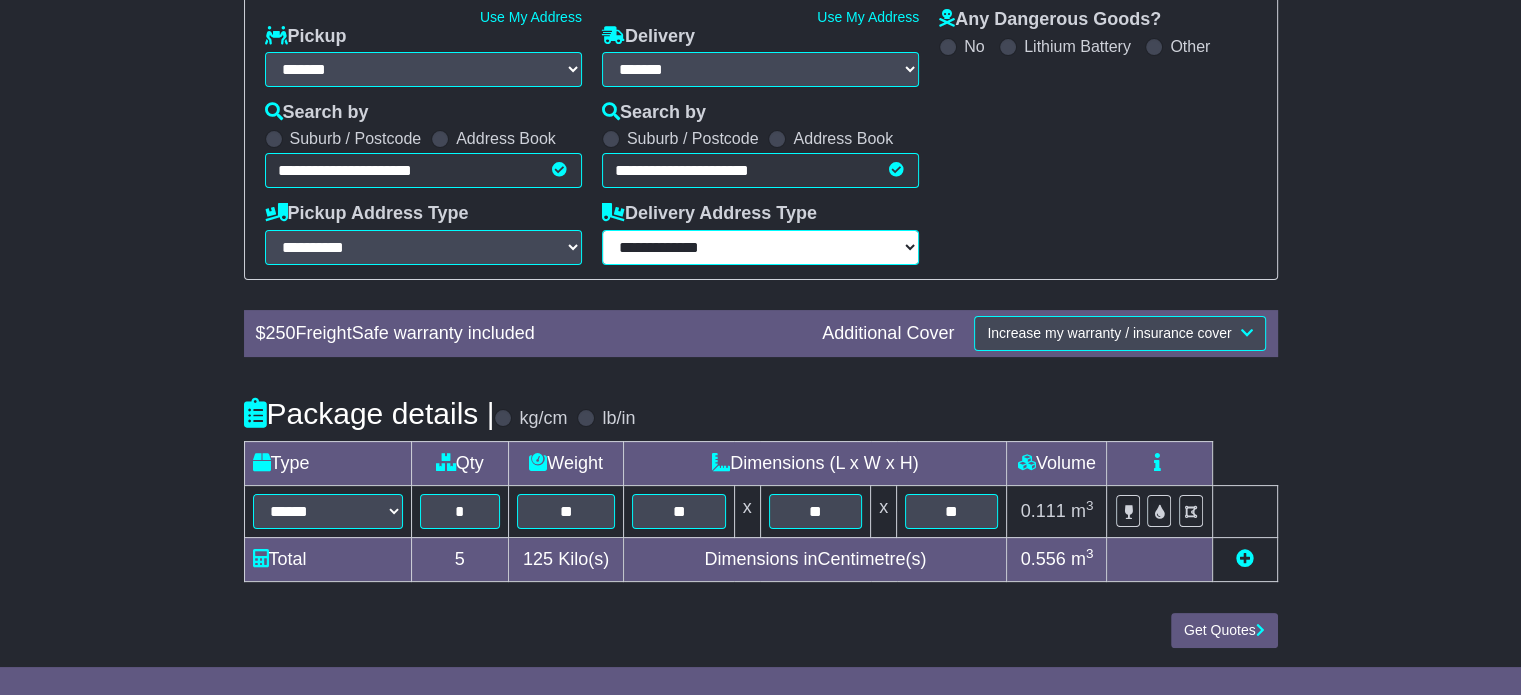 select on "**********" 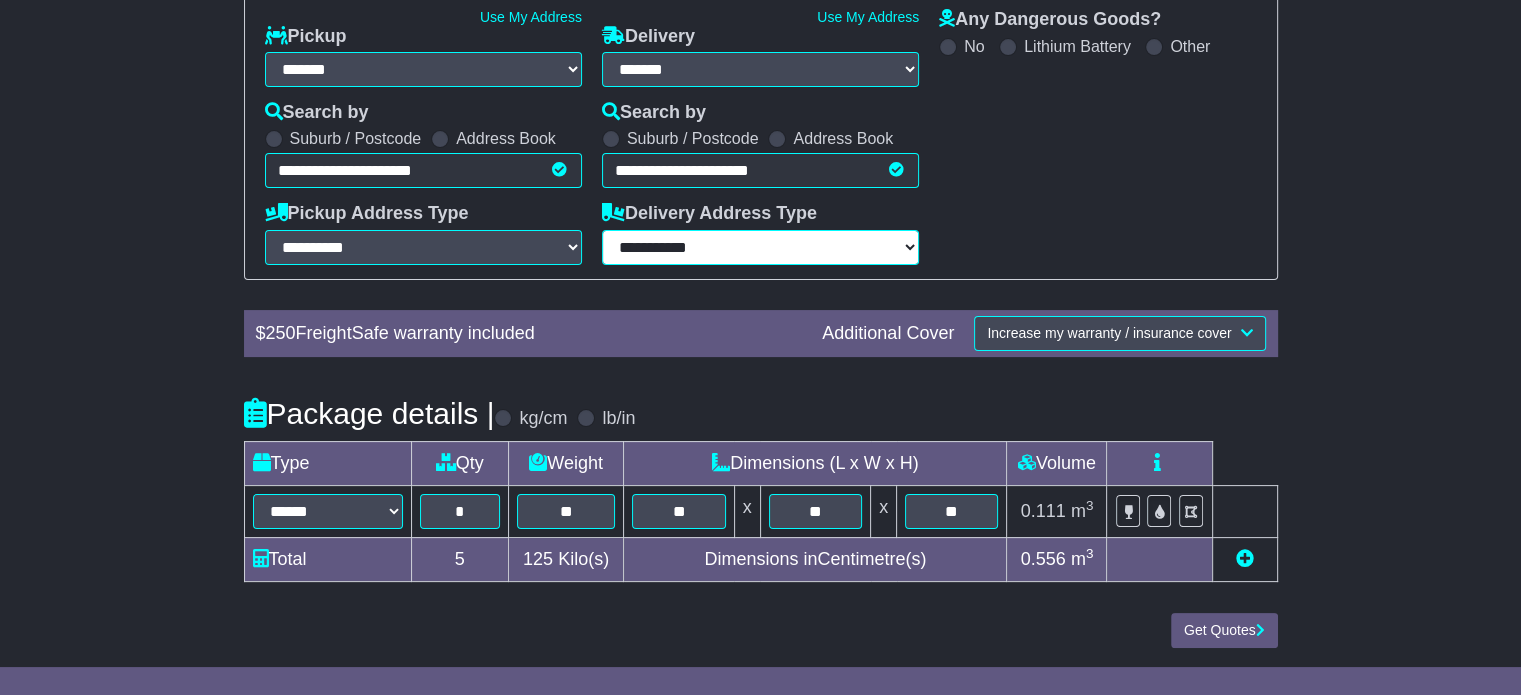 click on "**********" at bounding box center (760, 247) 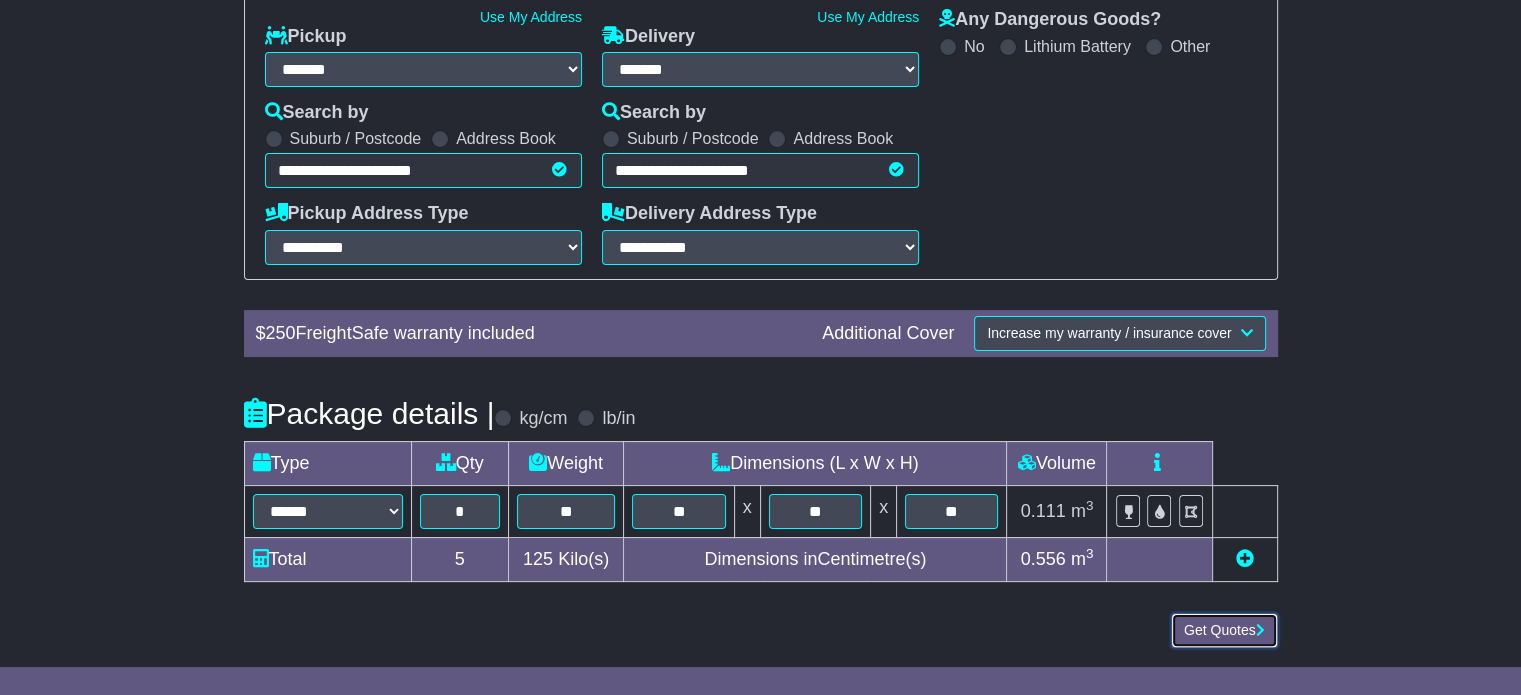 click on "Get Quotes" at bounding box center [1224, 630] 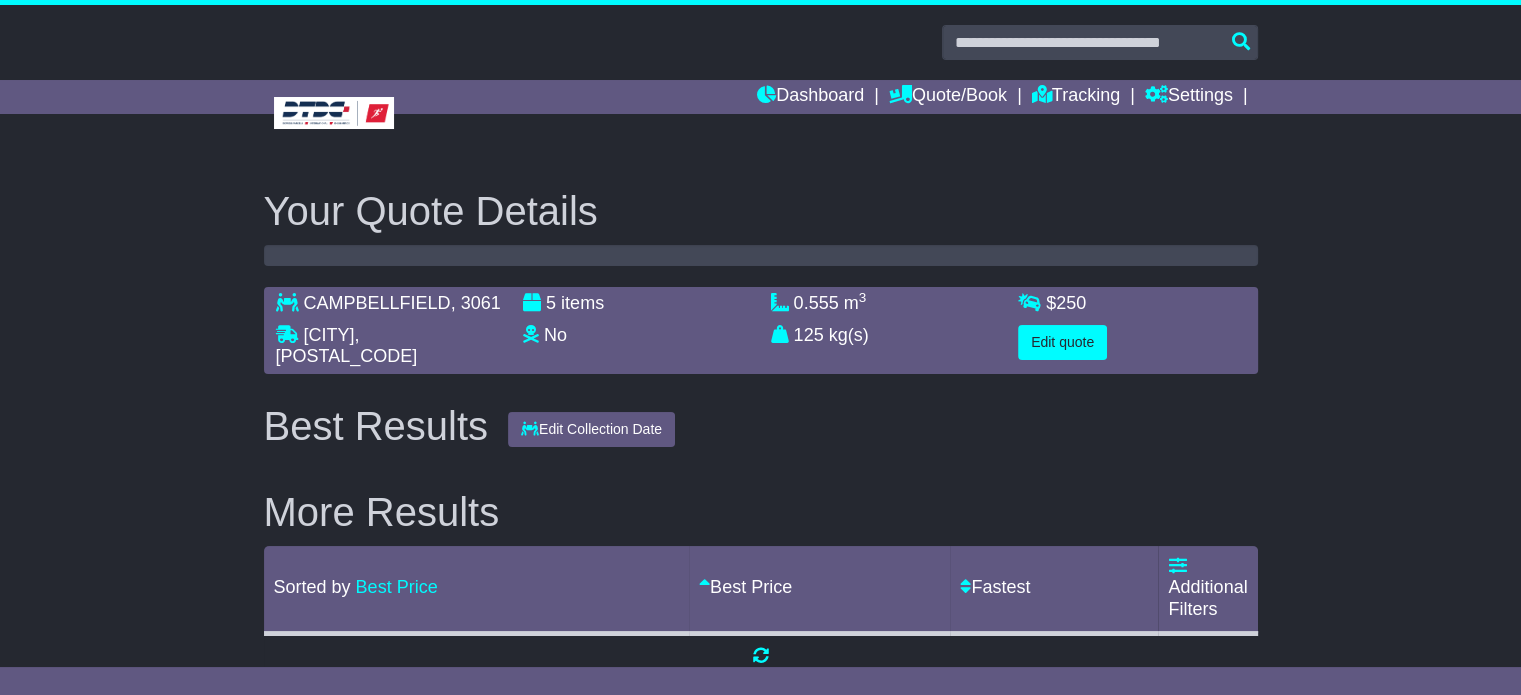 scroll, scrollTop: 0, scrollLeft: 0, axis: both 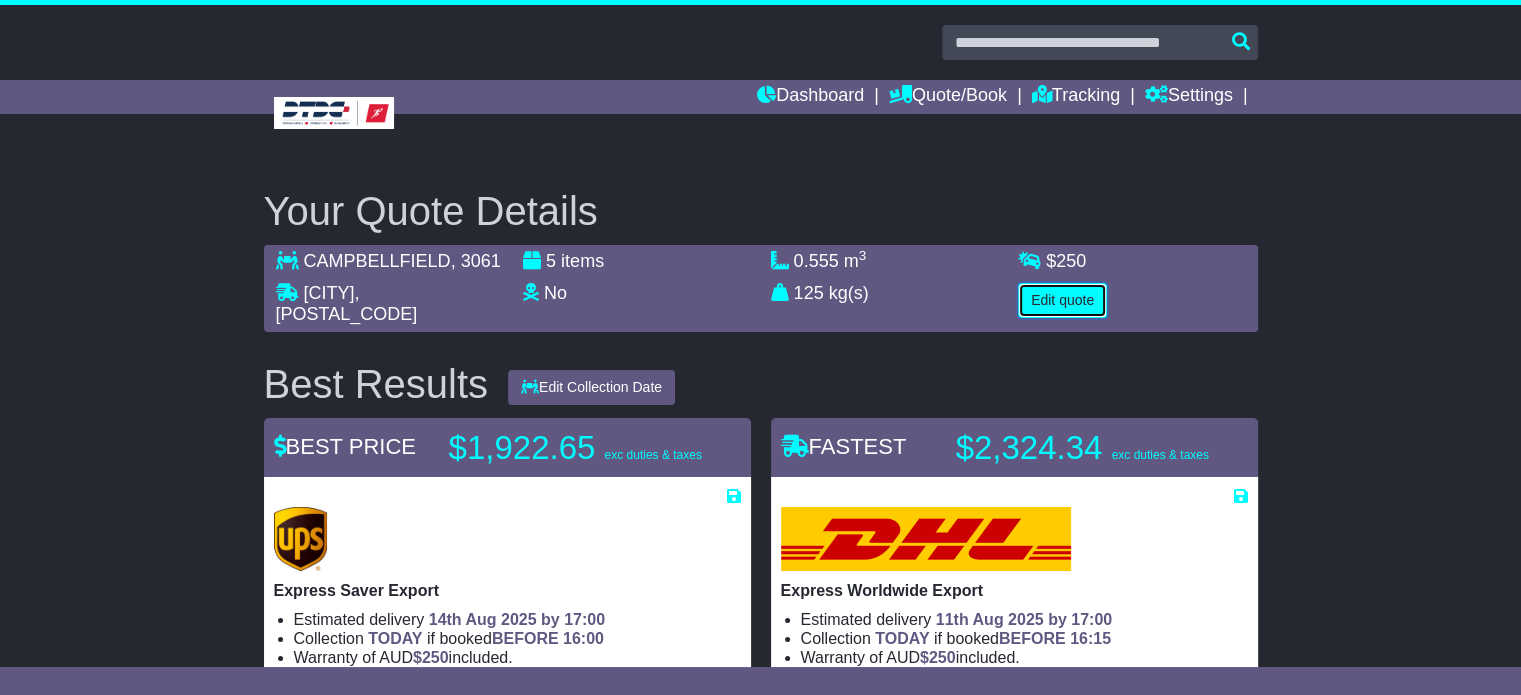 click on "Edit quote" at bounding box center (1062, 300) 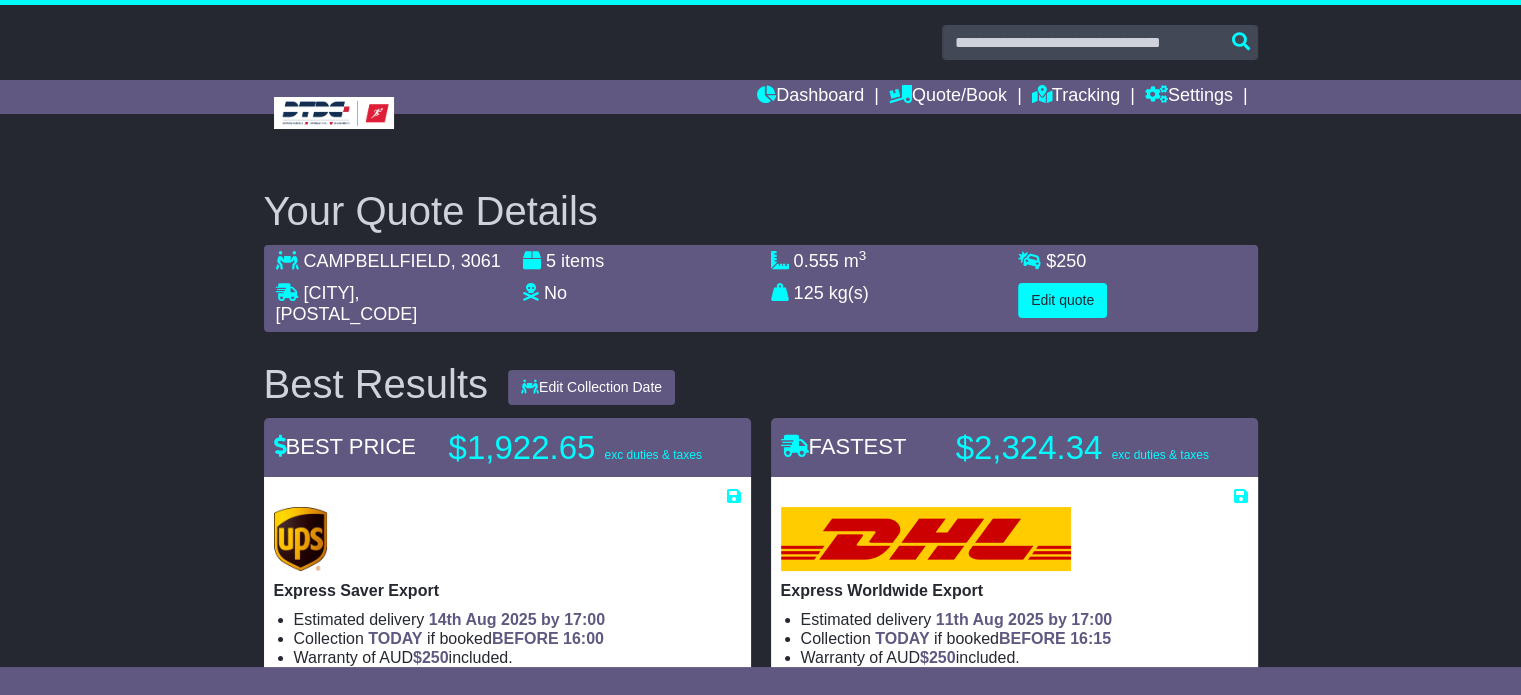 select on "**" 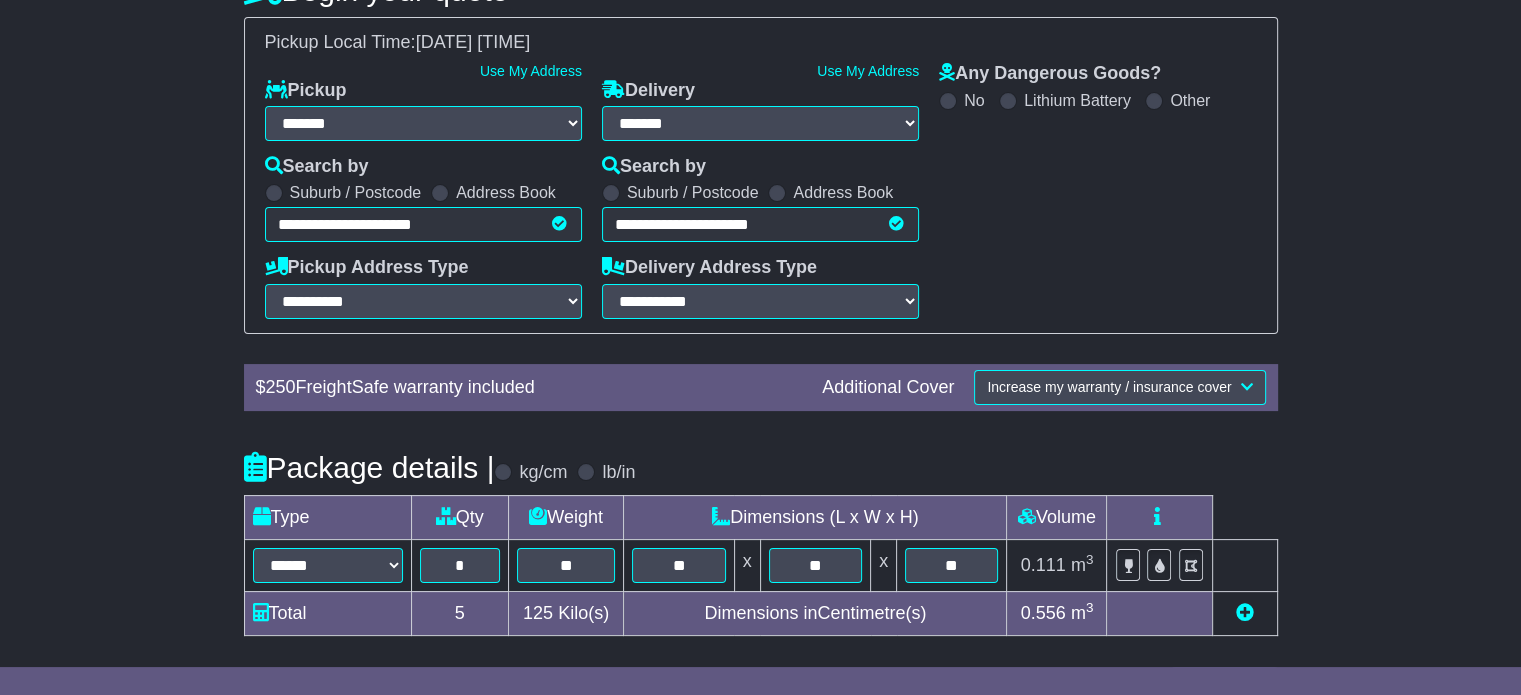 scroll, scrollTop: 315, scrollLeft: 0, axis: vertical 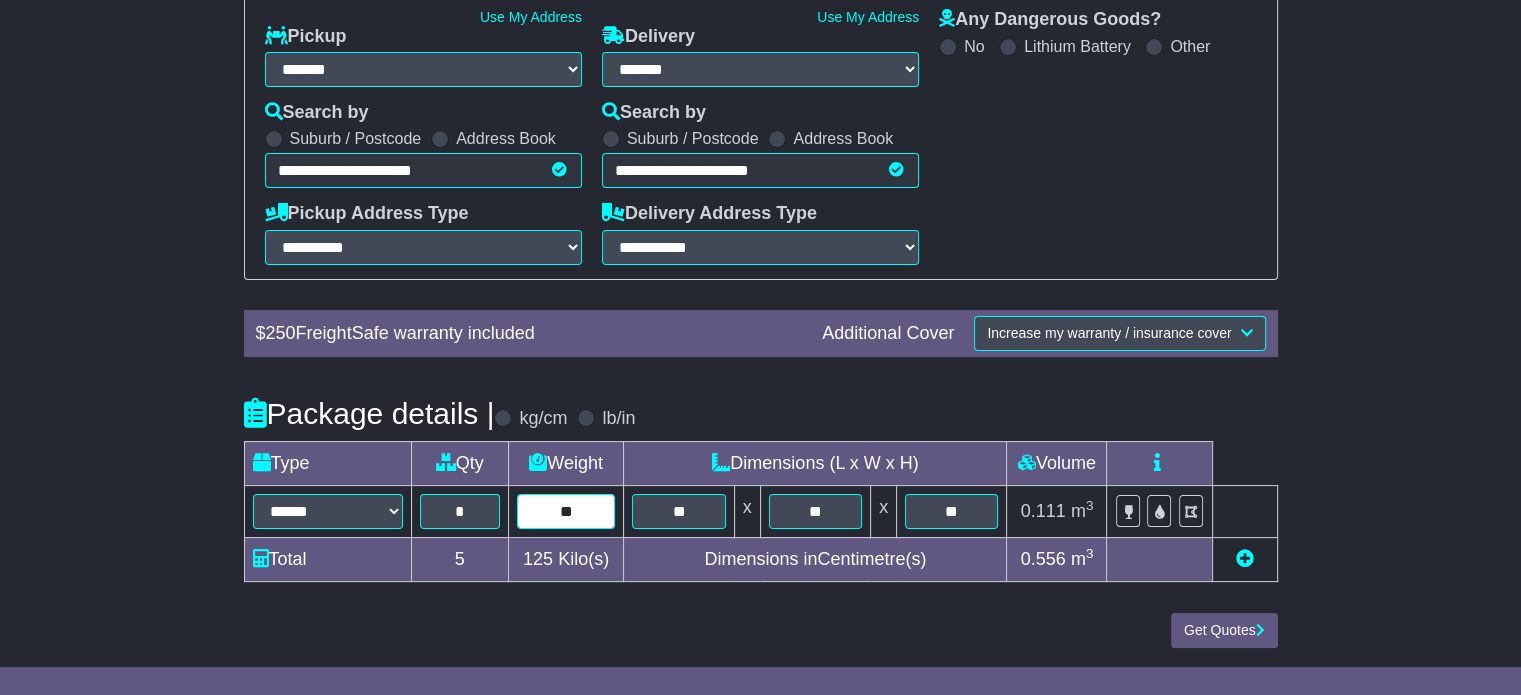 click on "**" at bounding box center [566, 511] 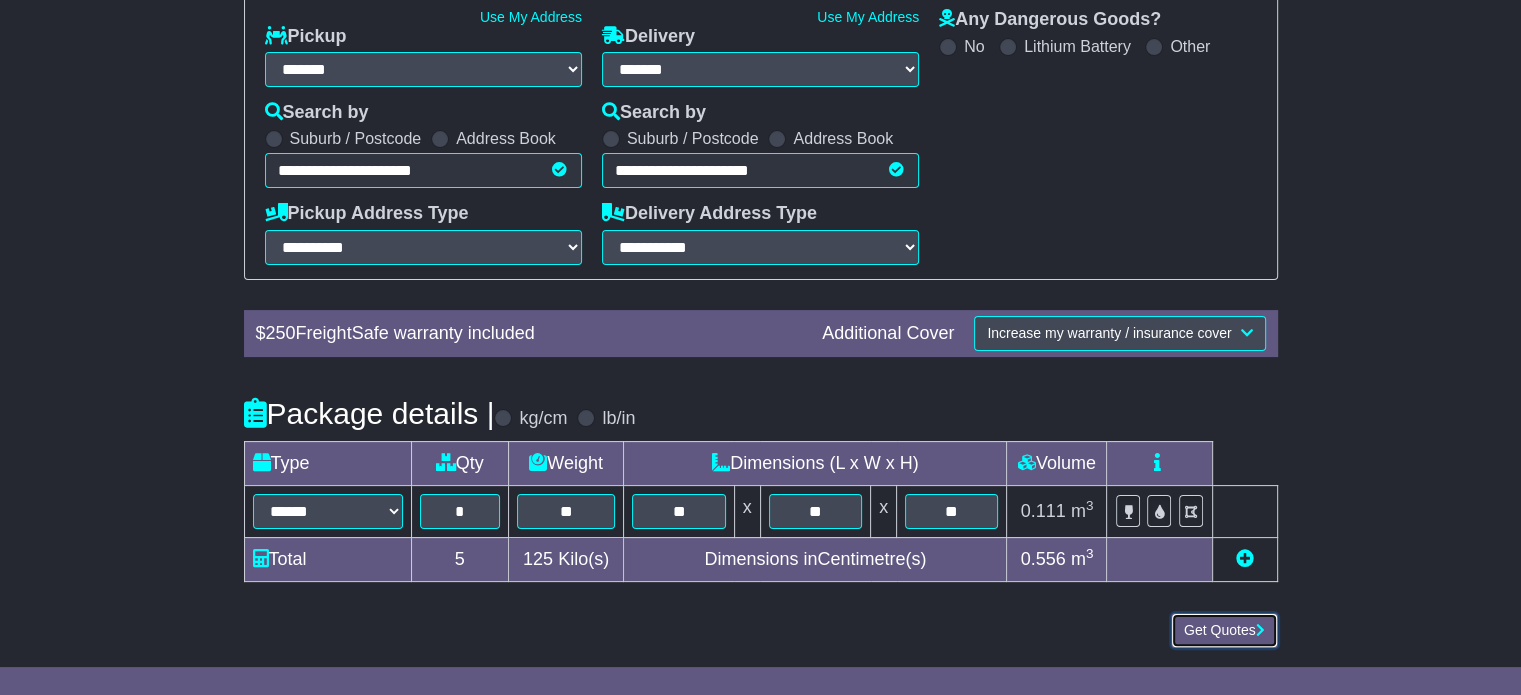 click on "Get Quotes" at bounding box center (1224, 630) 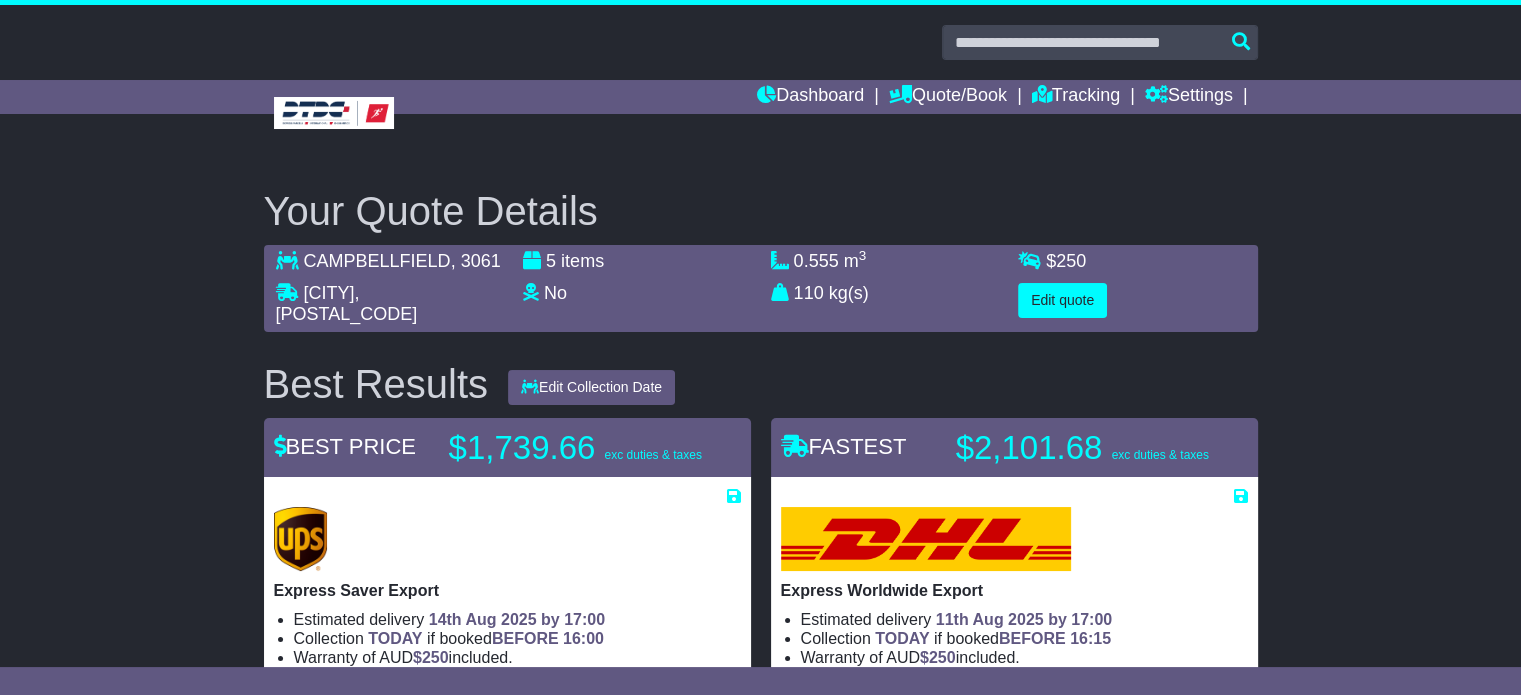 scroll, scrollTop: 200, scrollLeft: 0, axis: vertical 